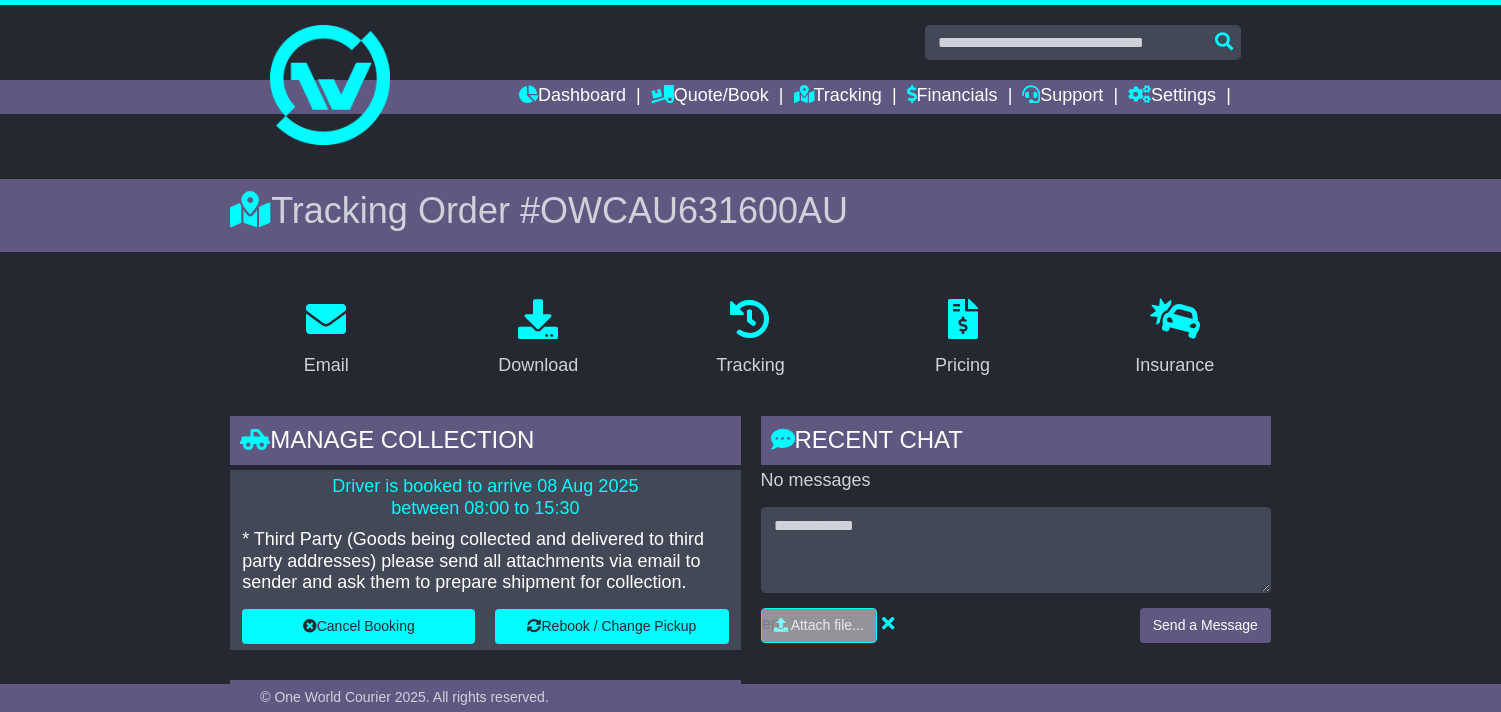scroll, scrollTop: 0, scrollLeft: 0, axis: both 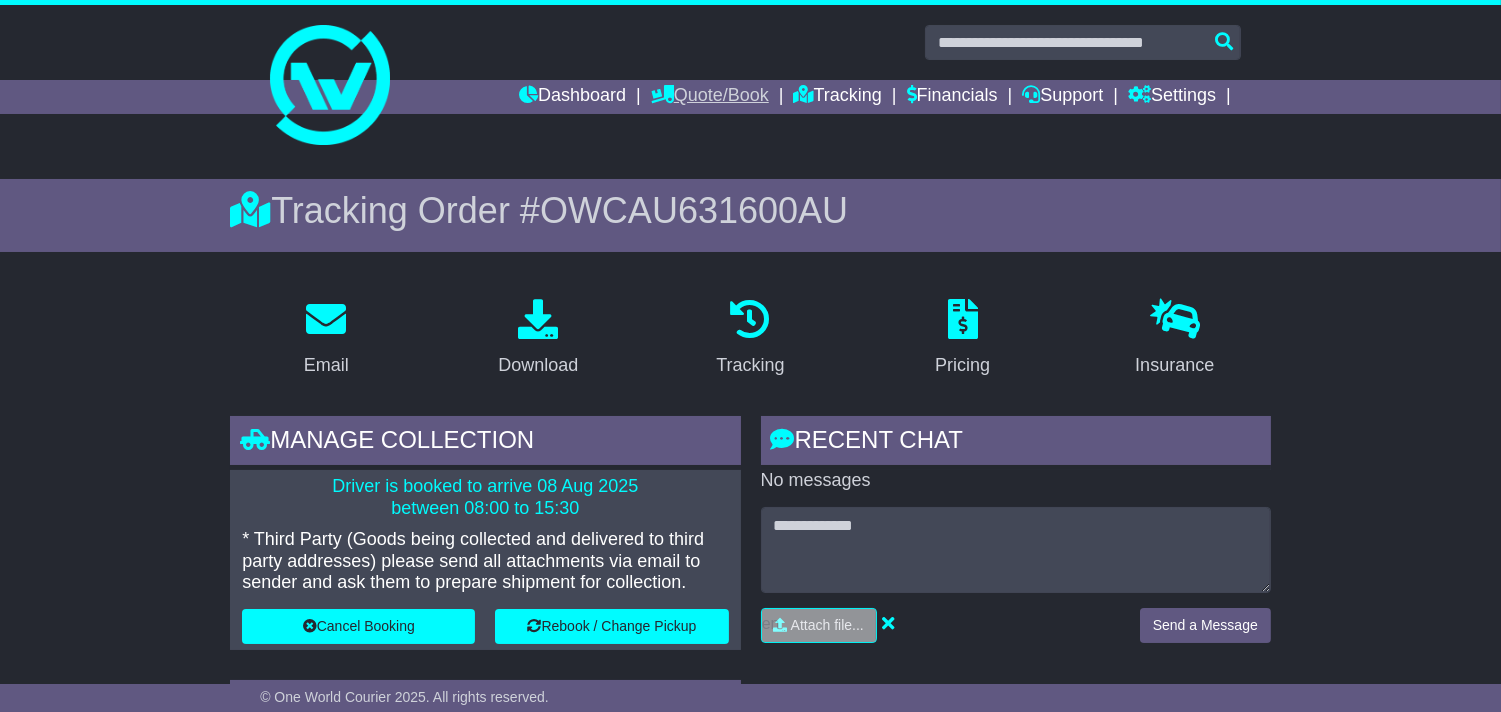 click on "Quote/Book" at bounding box center (710, 97) 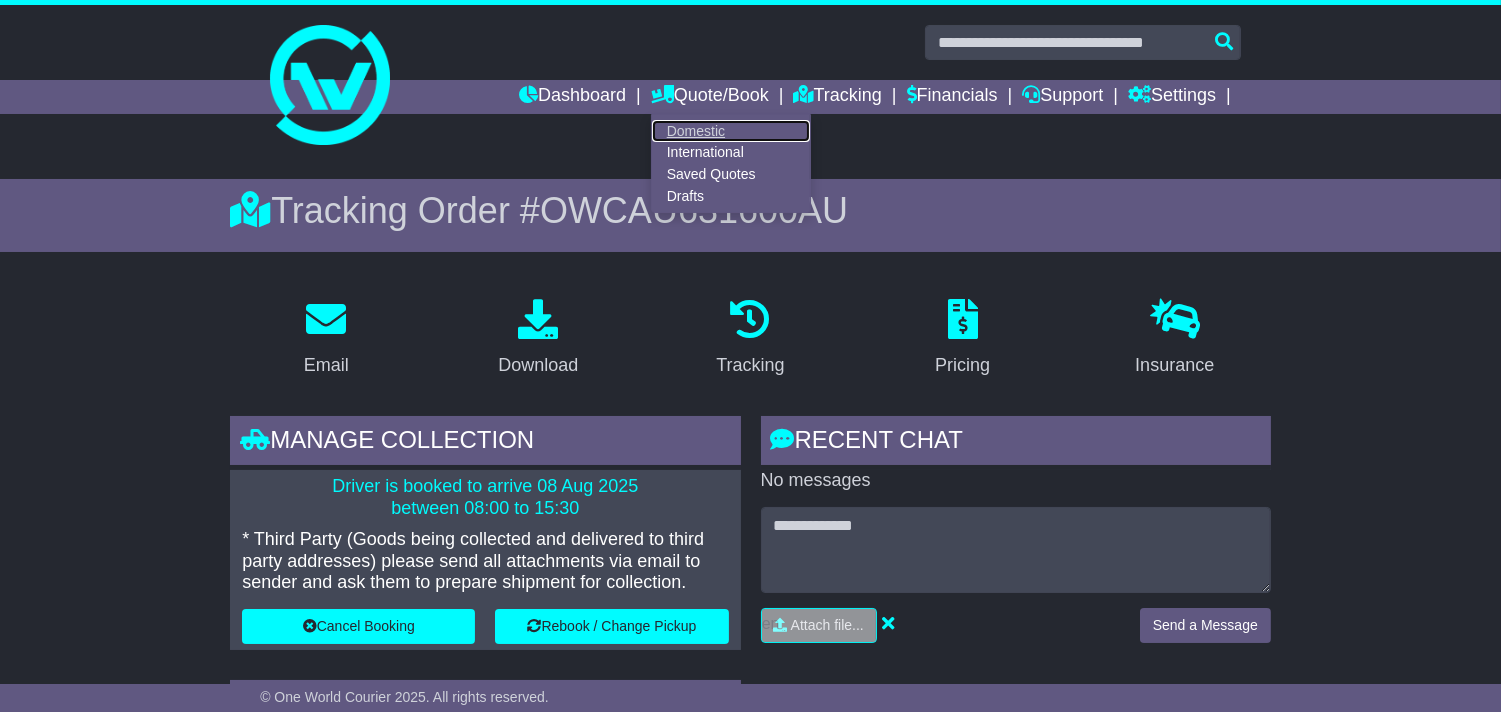 click on "Domestic" at bounding box center (731, 131) 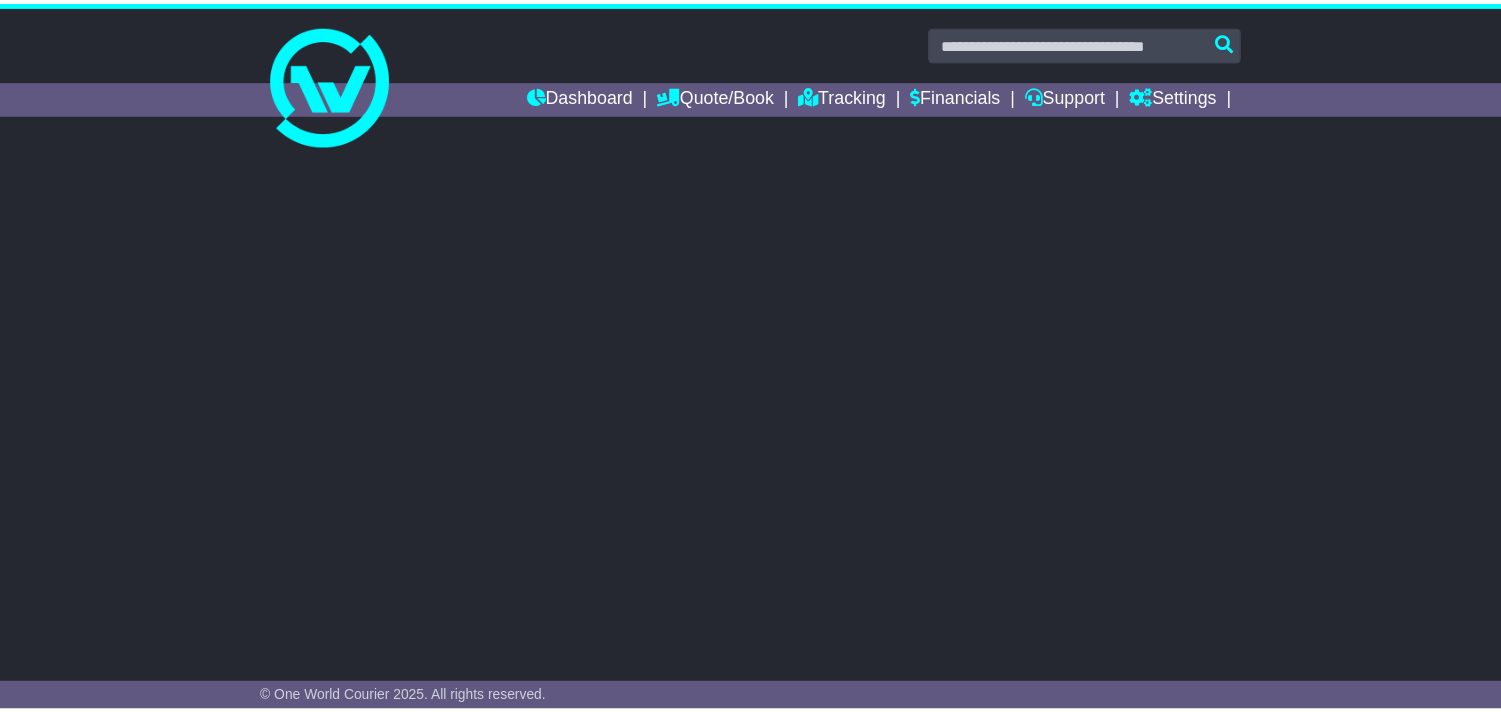 scroll, scrollTop: 0, scrollLeft: 0, axis: both 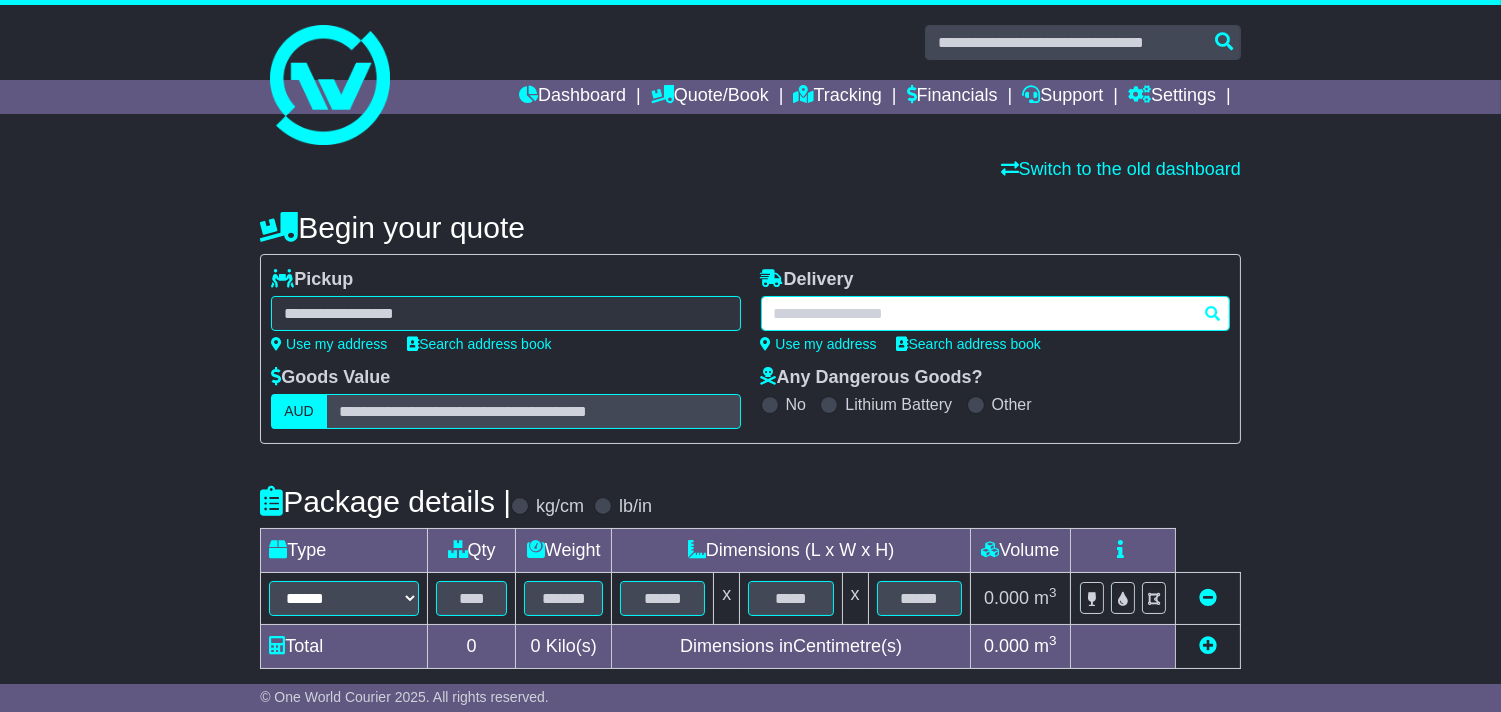 click at bounding box center [995, 313] 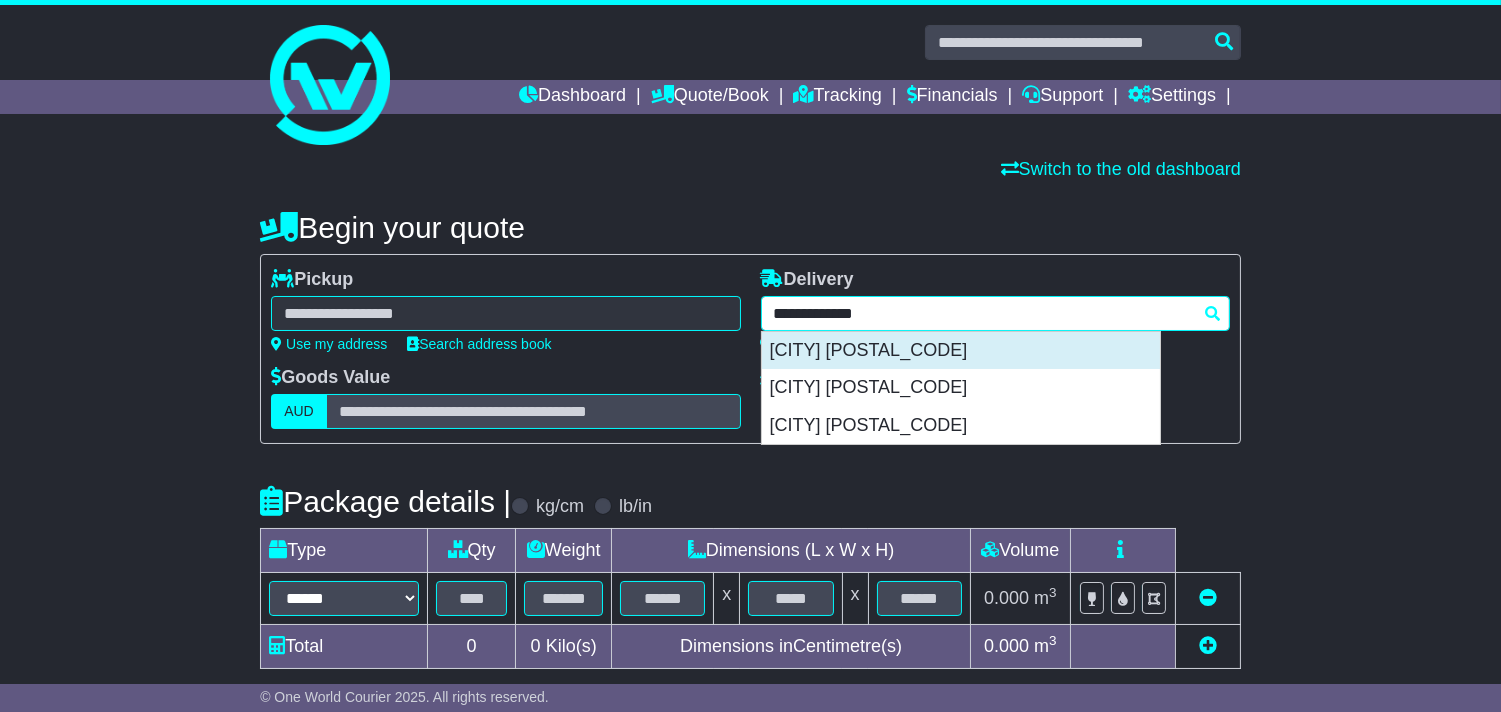 click on "[CITY] [POSTAL_CODE]" at bounding box center [961, 351] 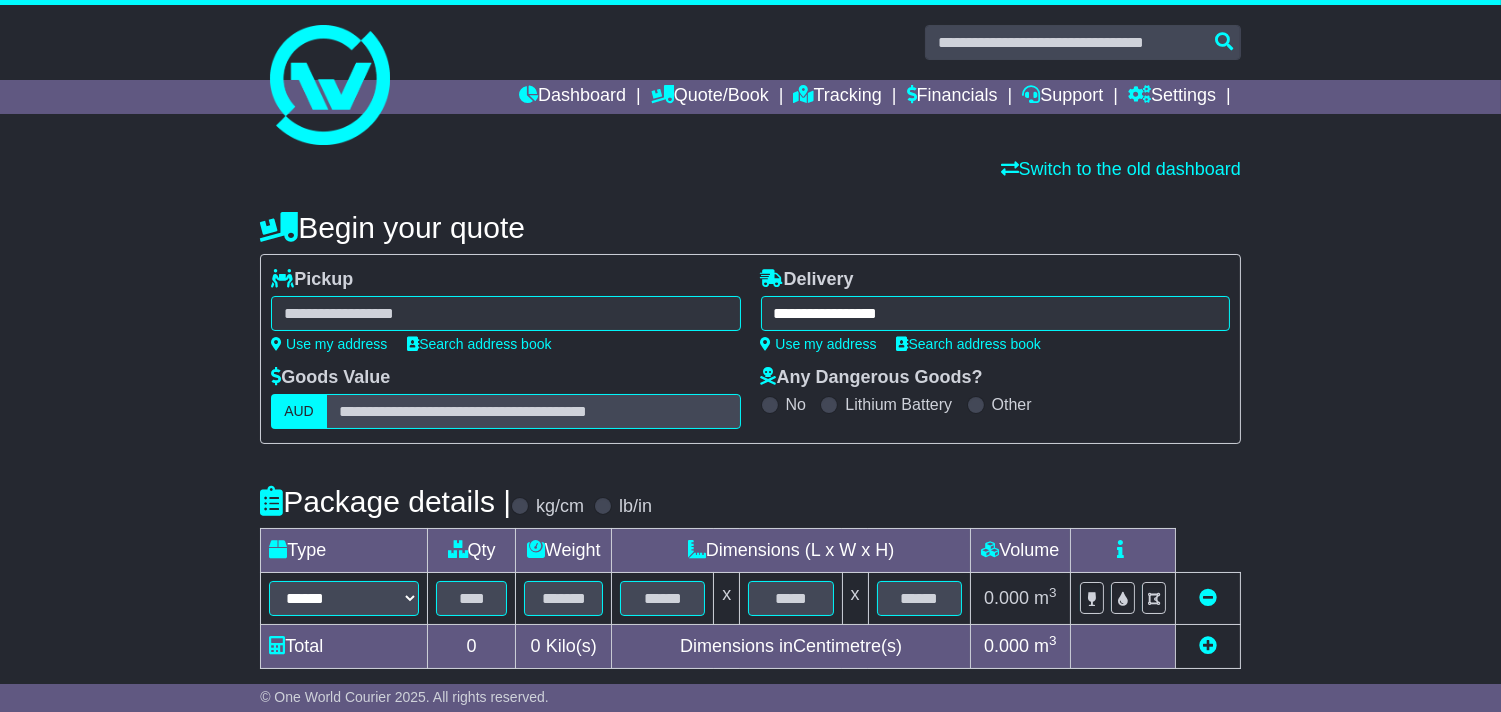 type on "**********" 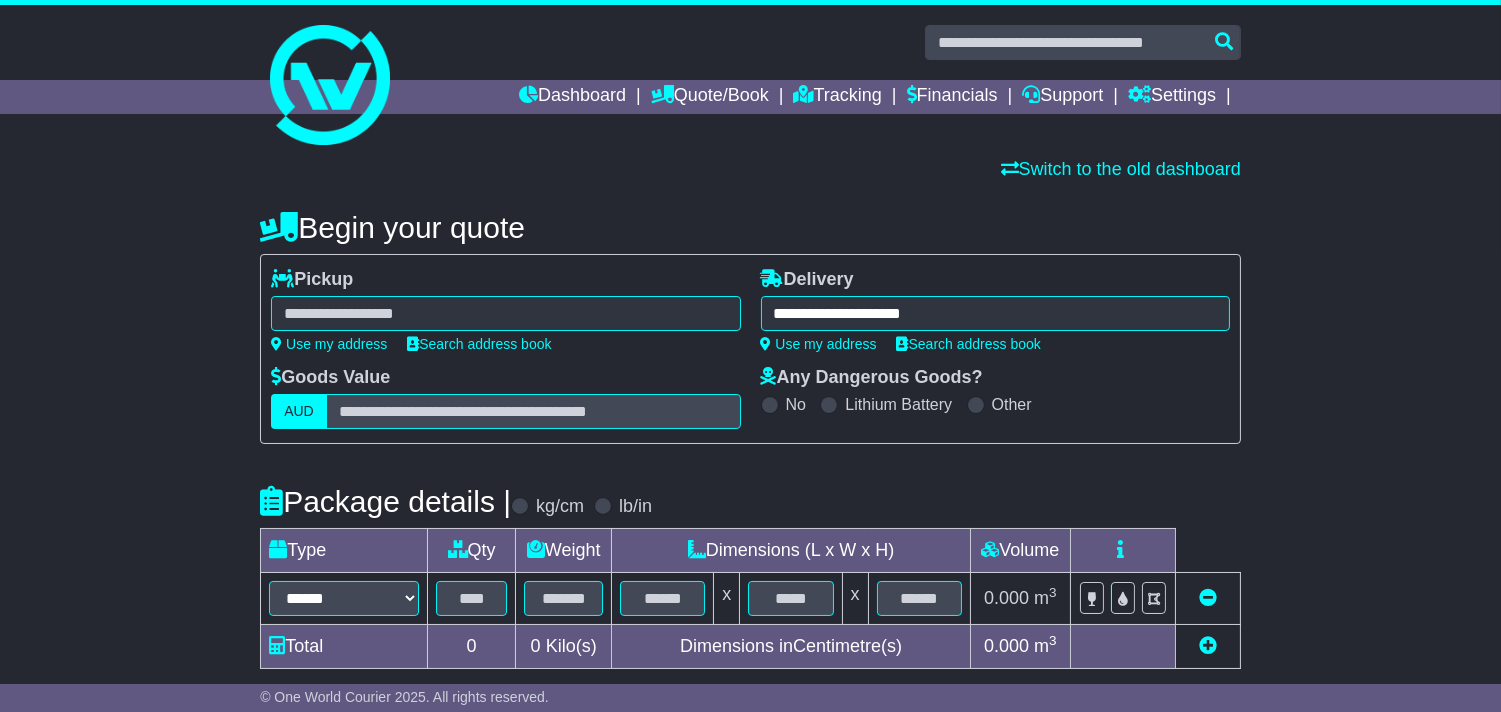 click at bounding box center [505, 313] 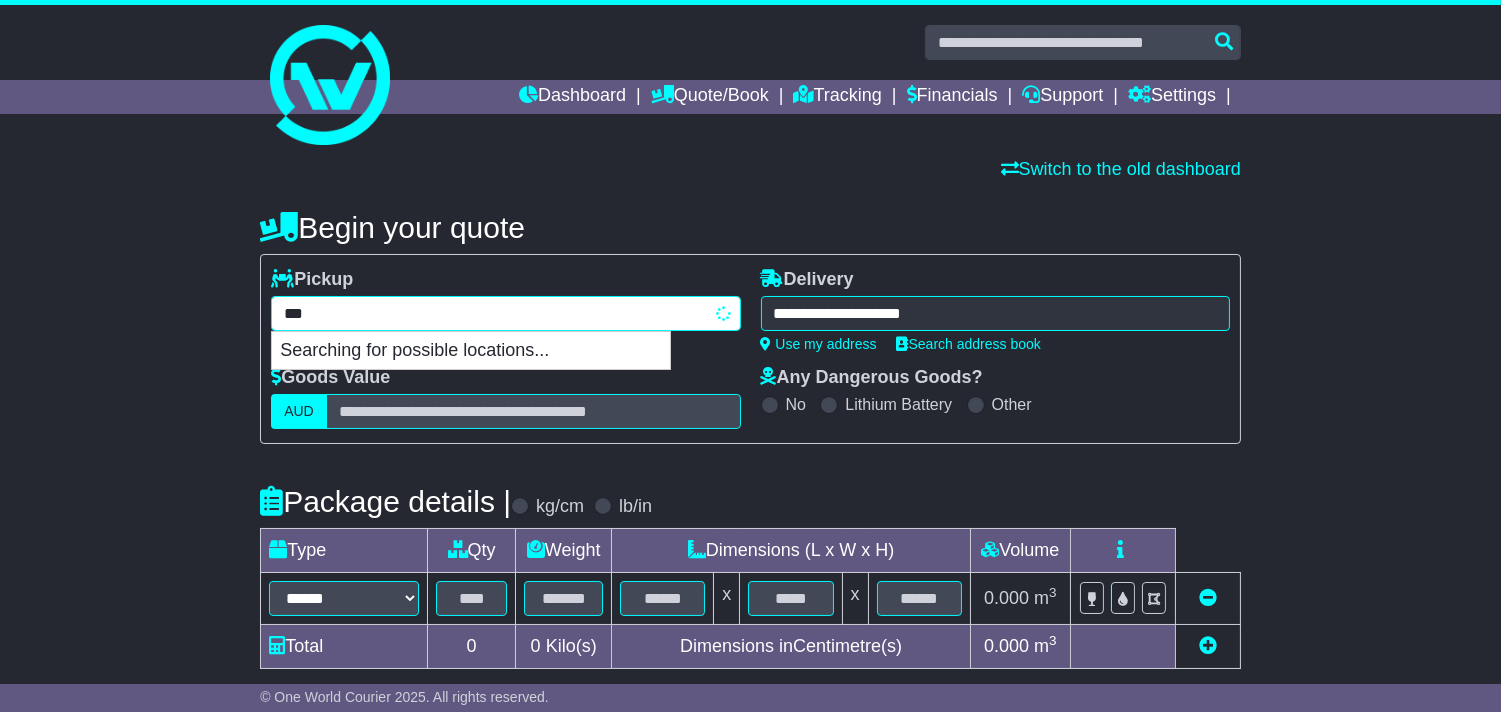 type on "****" 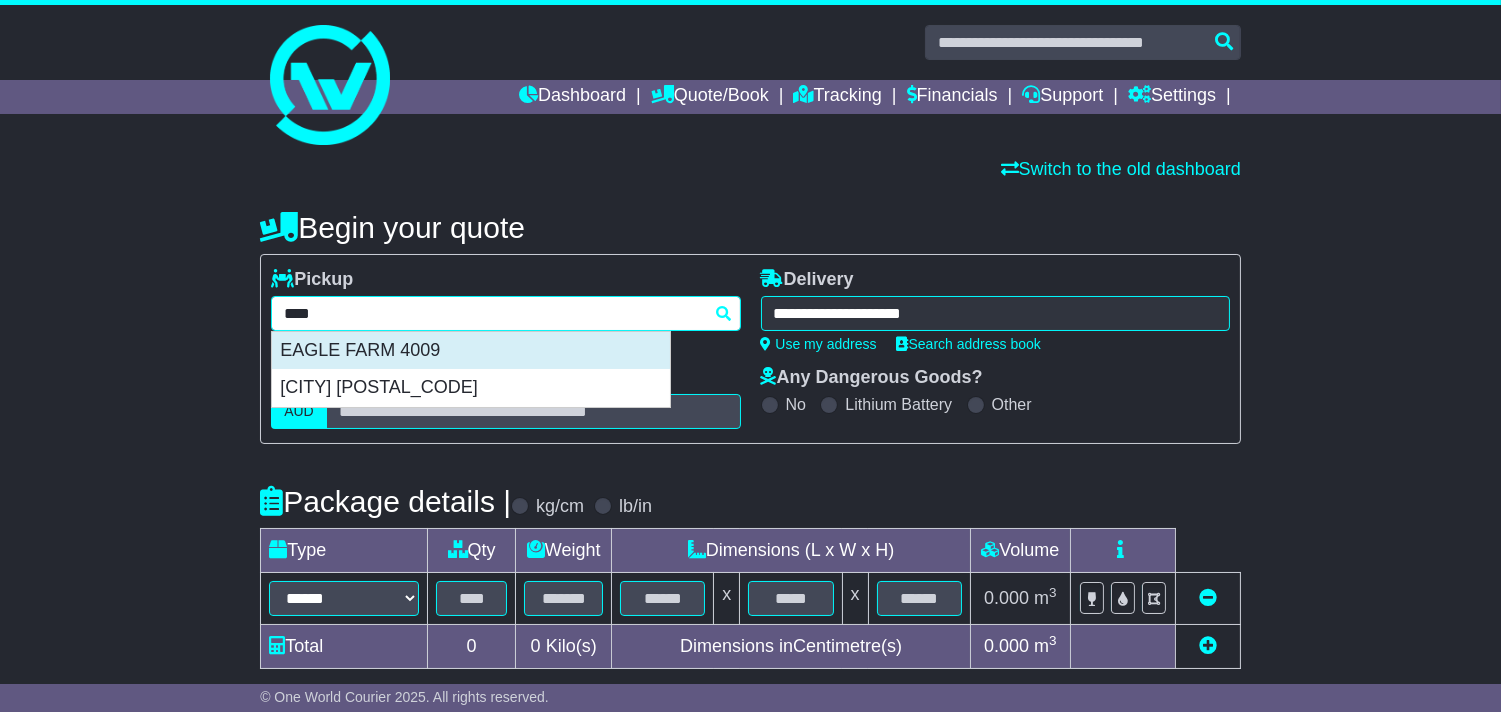 click on "EAGLE FARM 4009" at bounding box center (471, 351) 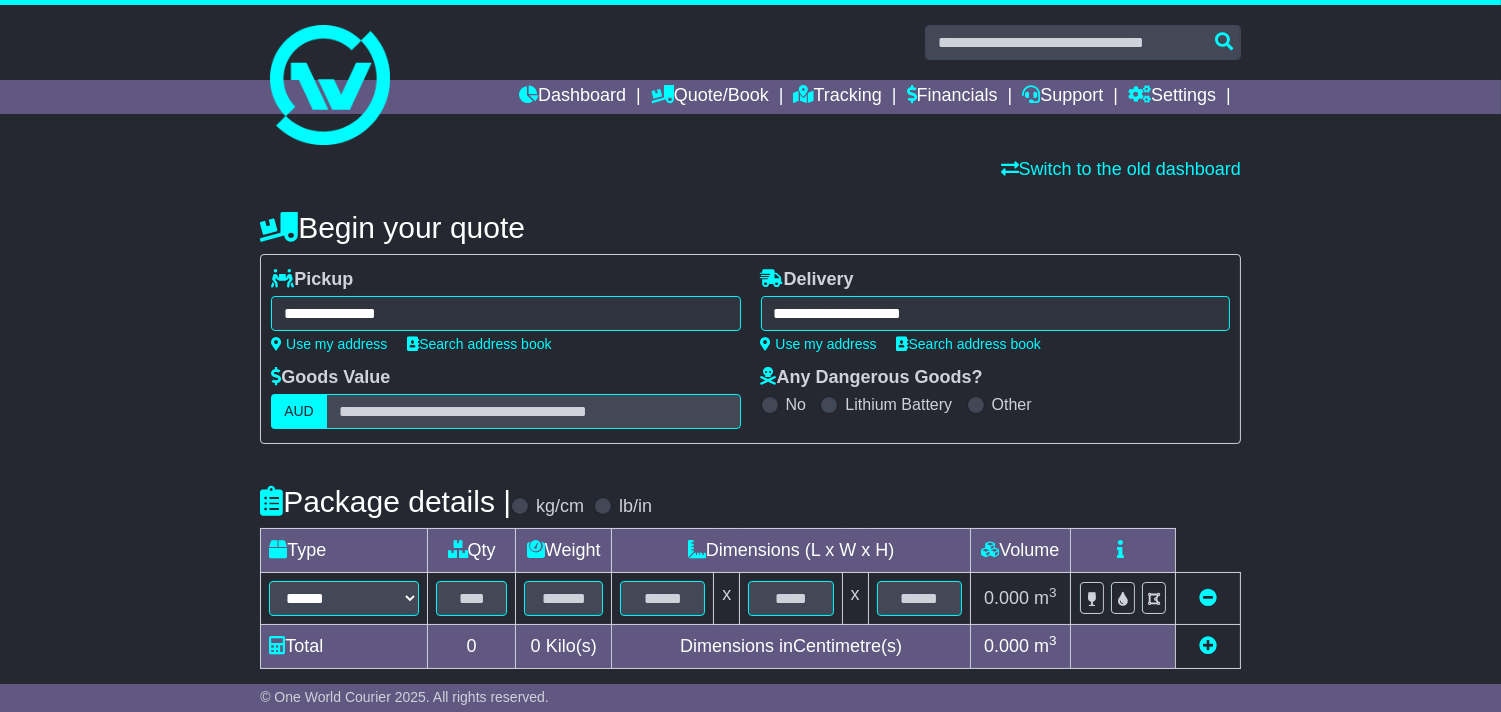 type on "**********" 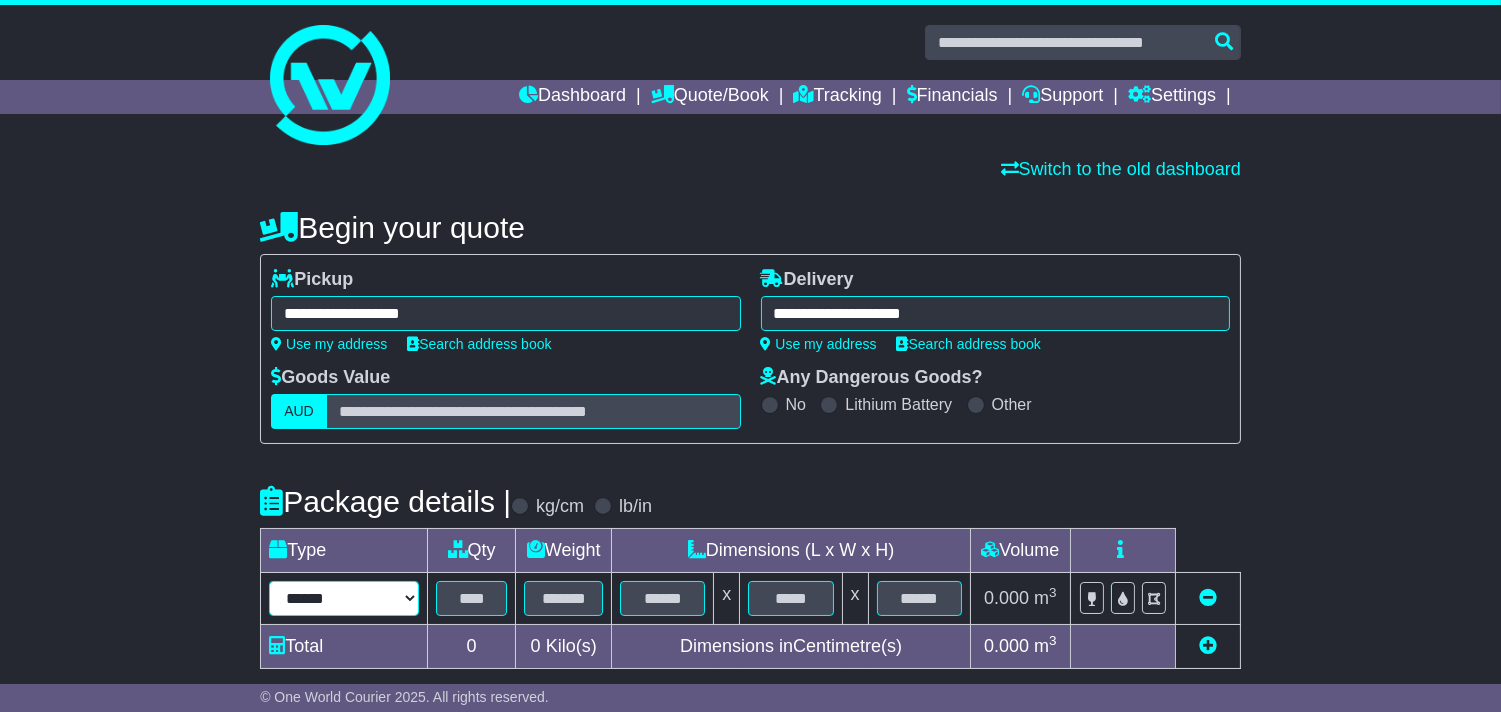 click on "****** ****** *** ******** ***** **** **** ****** *** *******" at bounding box center [344, 598] 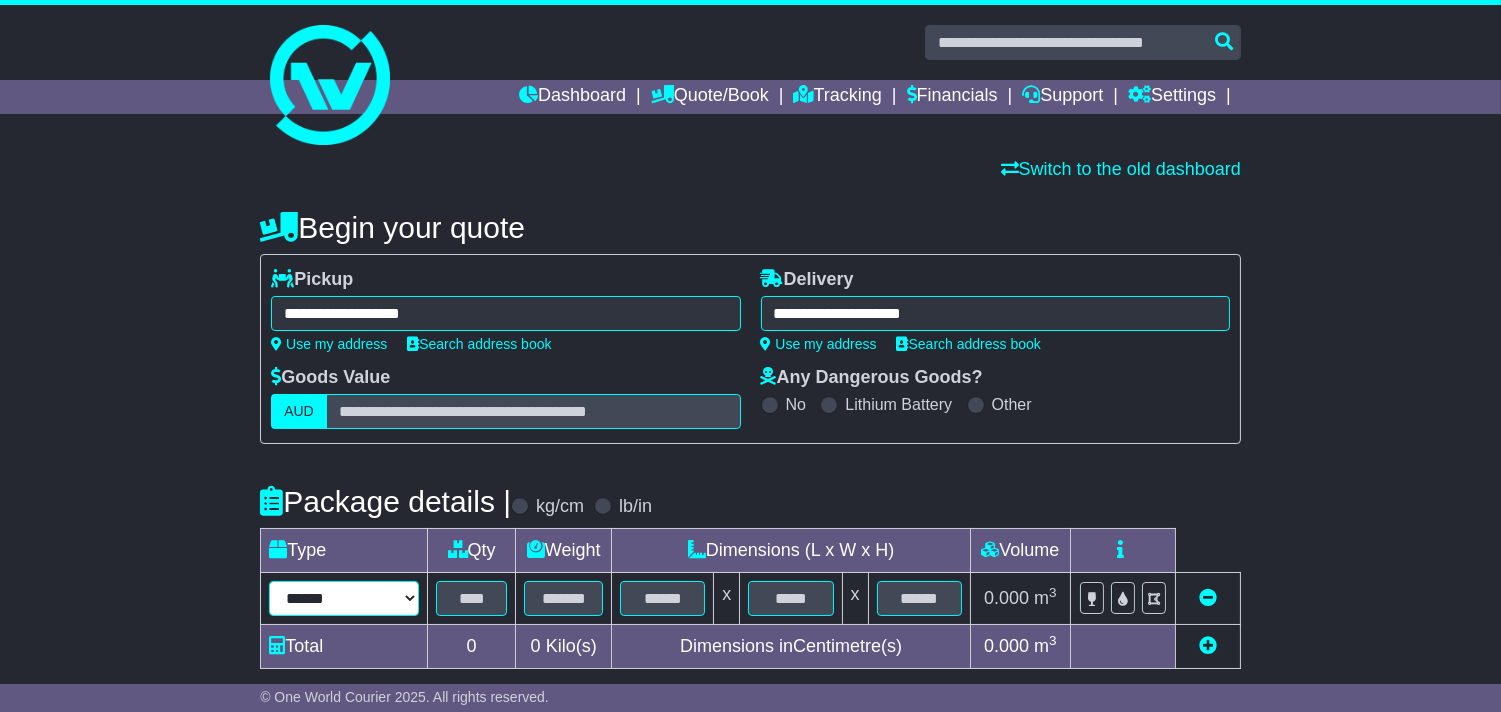 select on "*****" 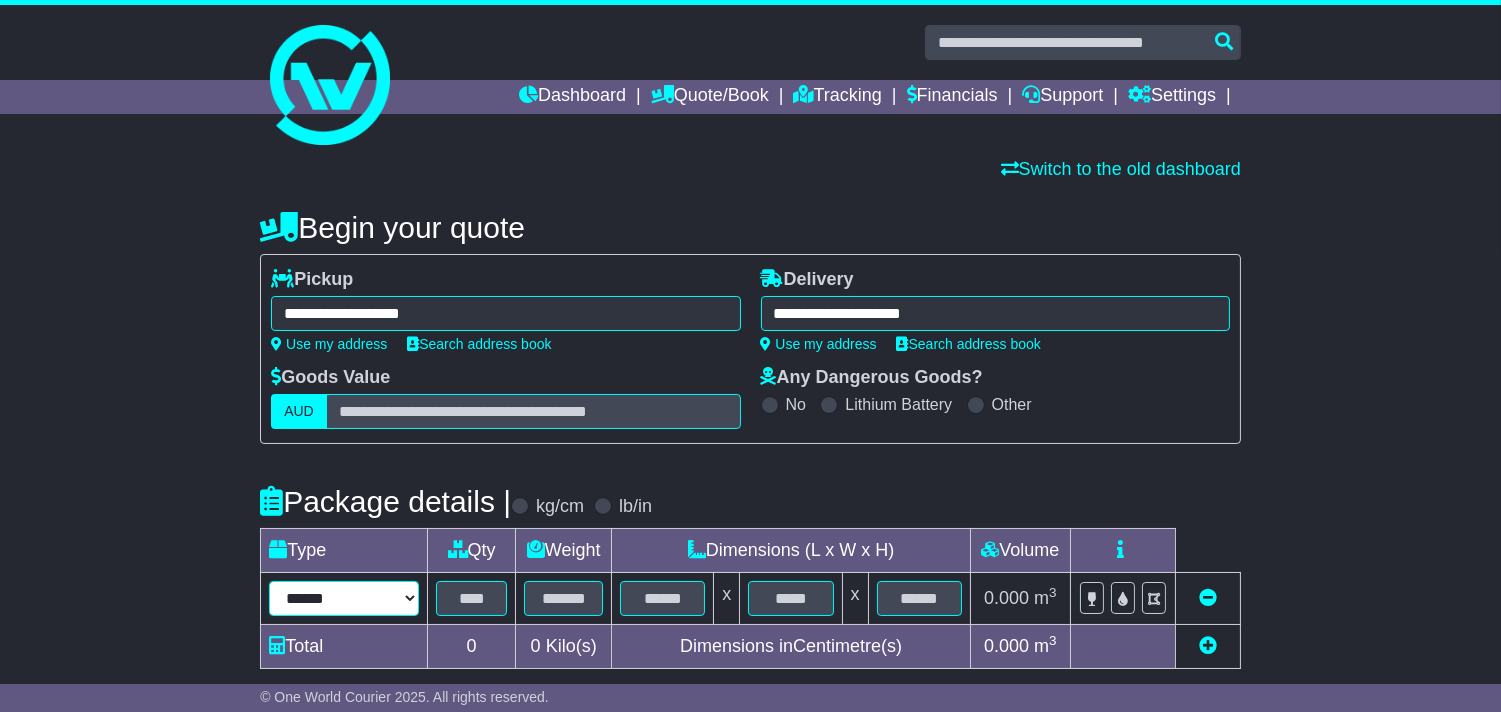 click on "****** ****** *** ******** ***** **** **** ****** *** *******" at bounding box center (344, 598) 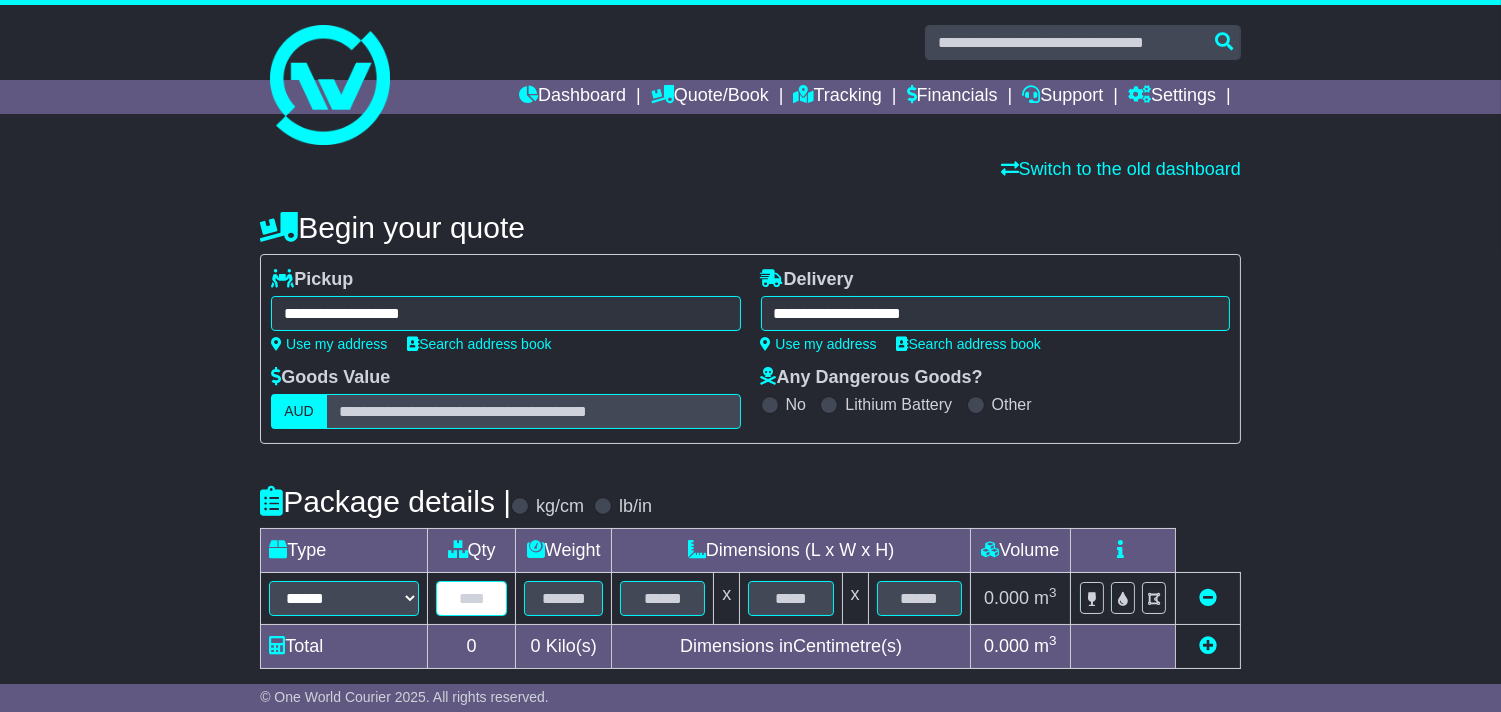 click at bounding box center (471, 598) 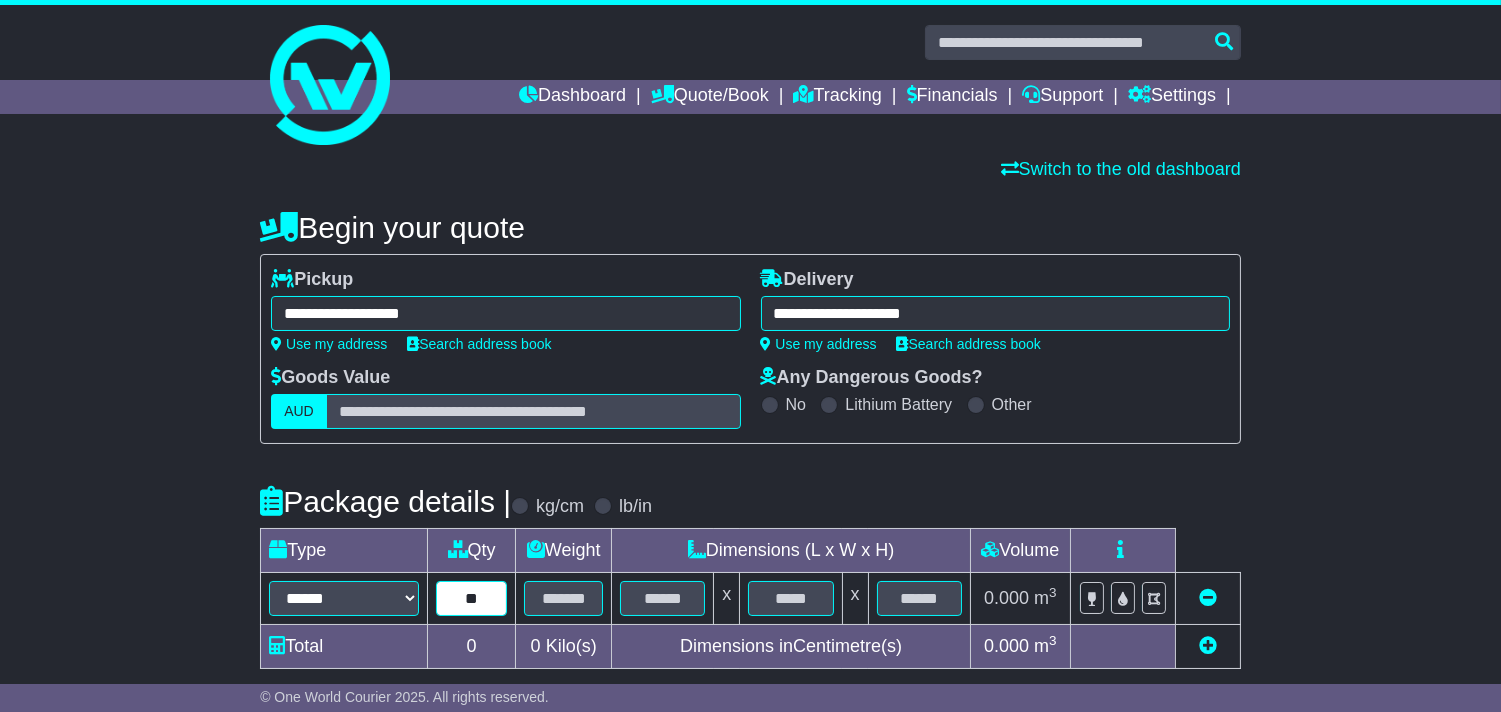 type on "**" 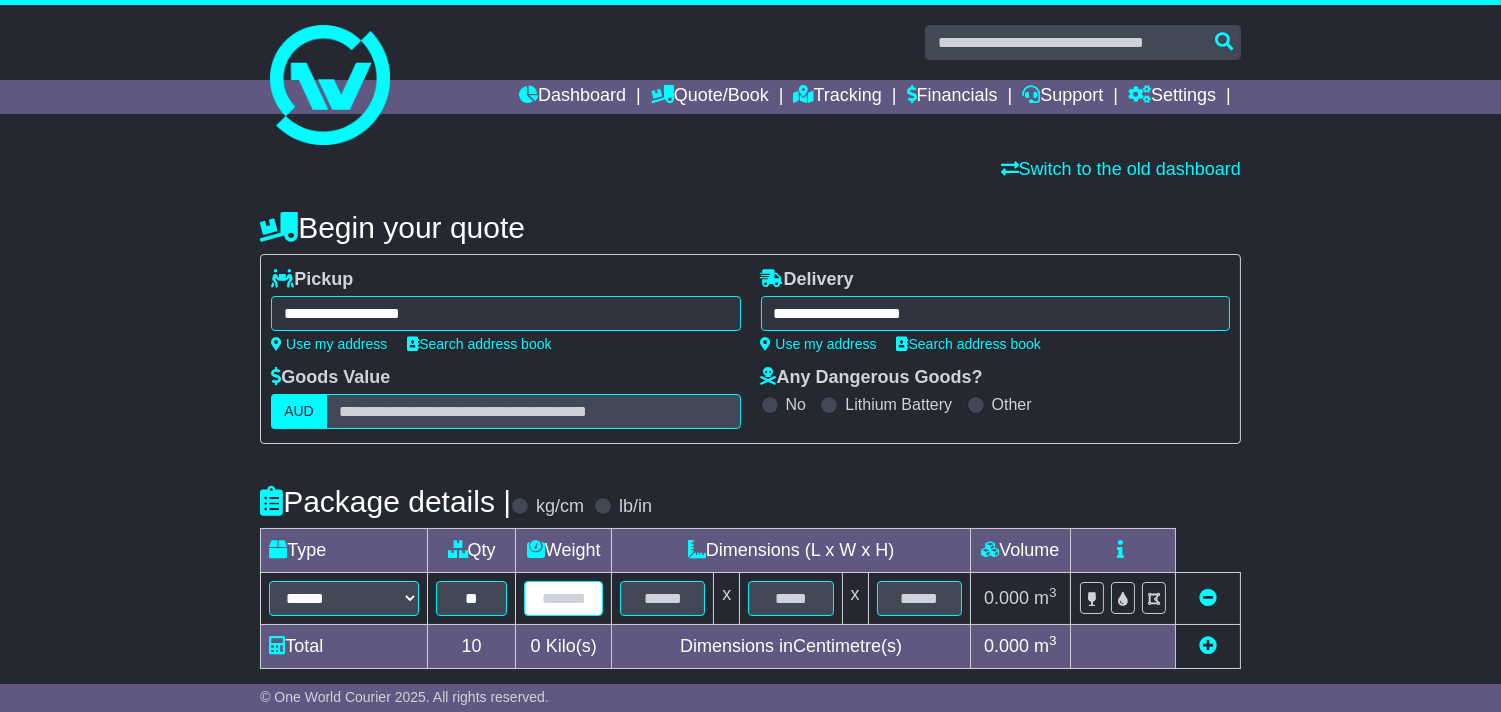 click at bounding box center [563, 598] 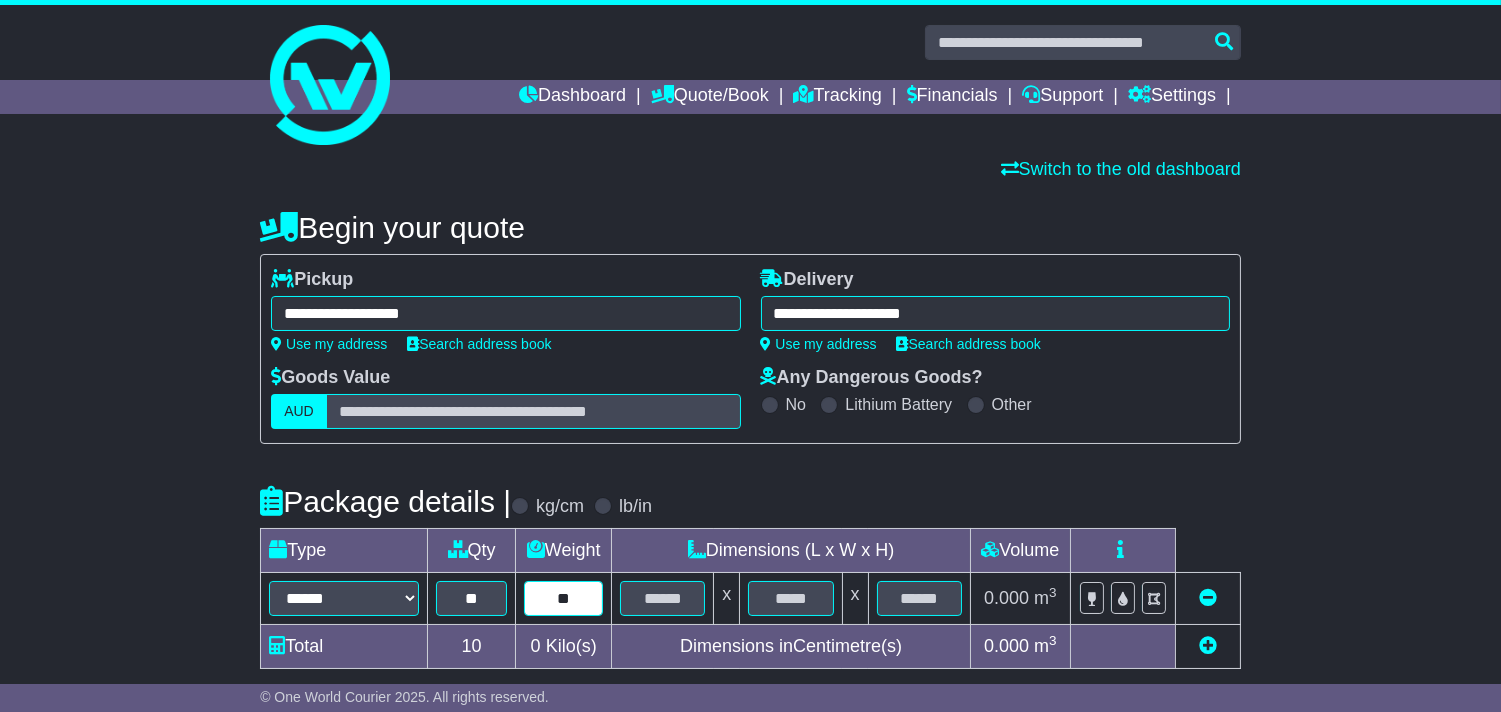 type on "**" 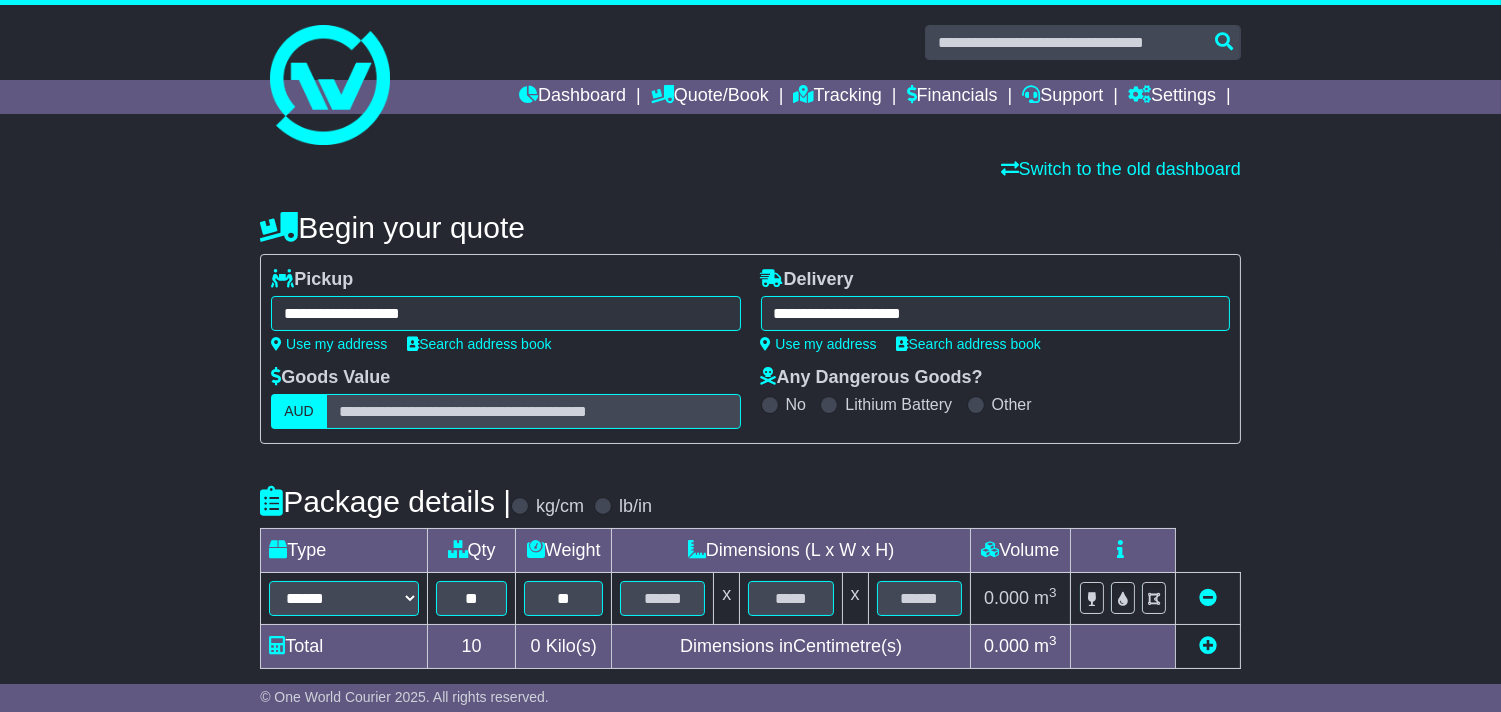 click at bounding box center (0, 0) 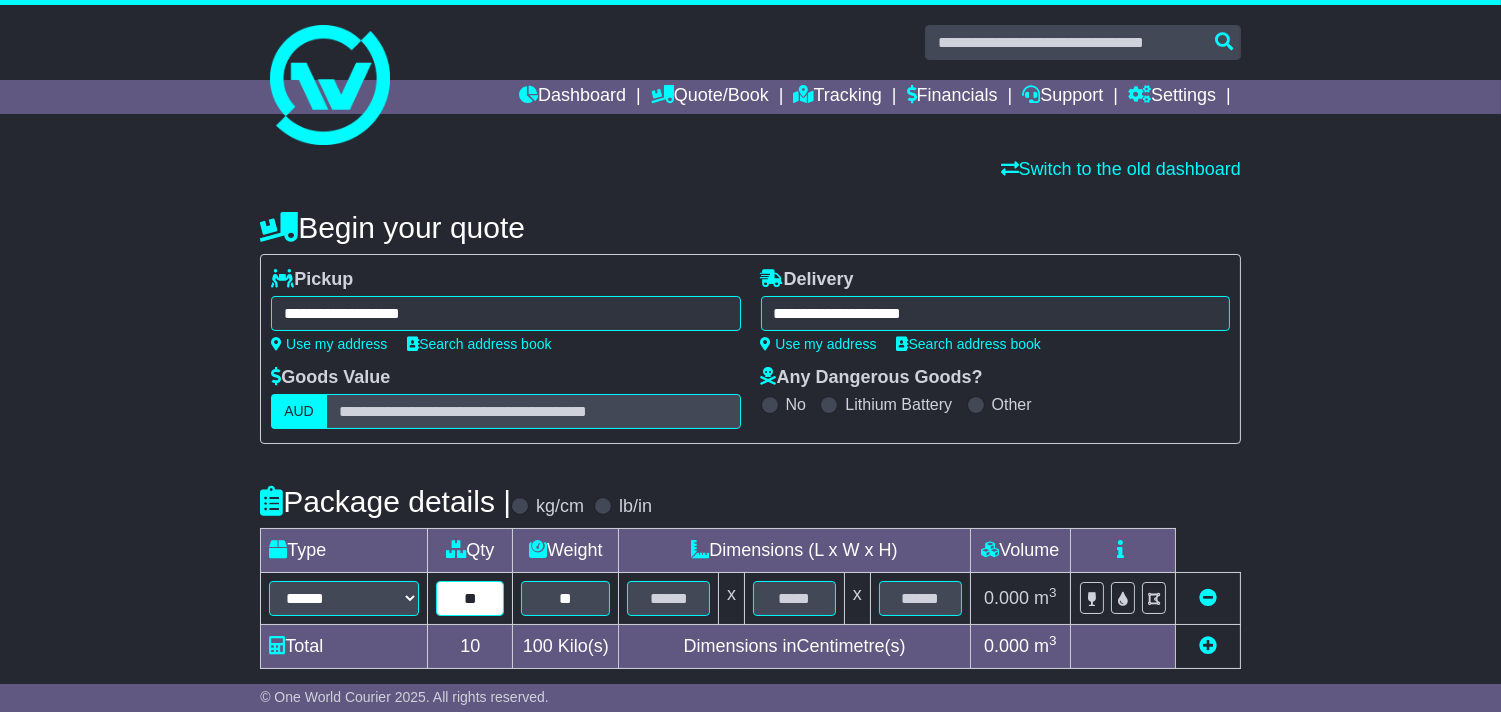 click on "**" at bounding box center (470, 598) 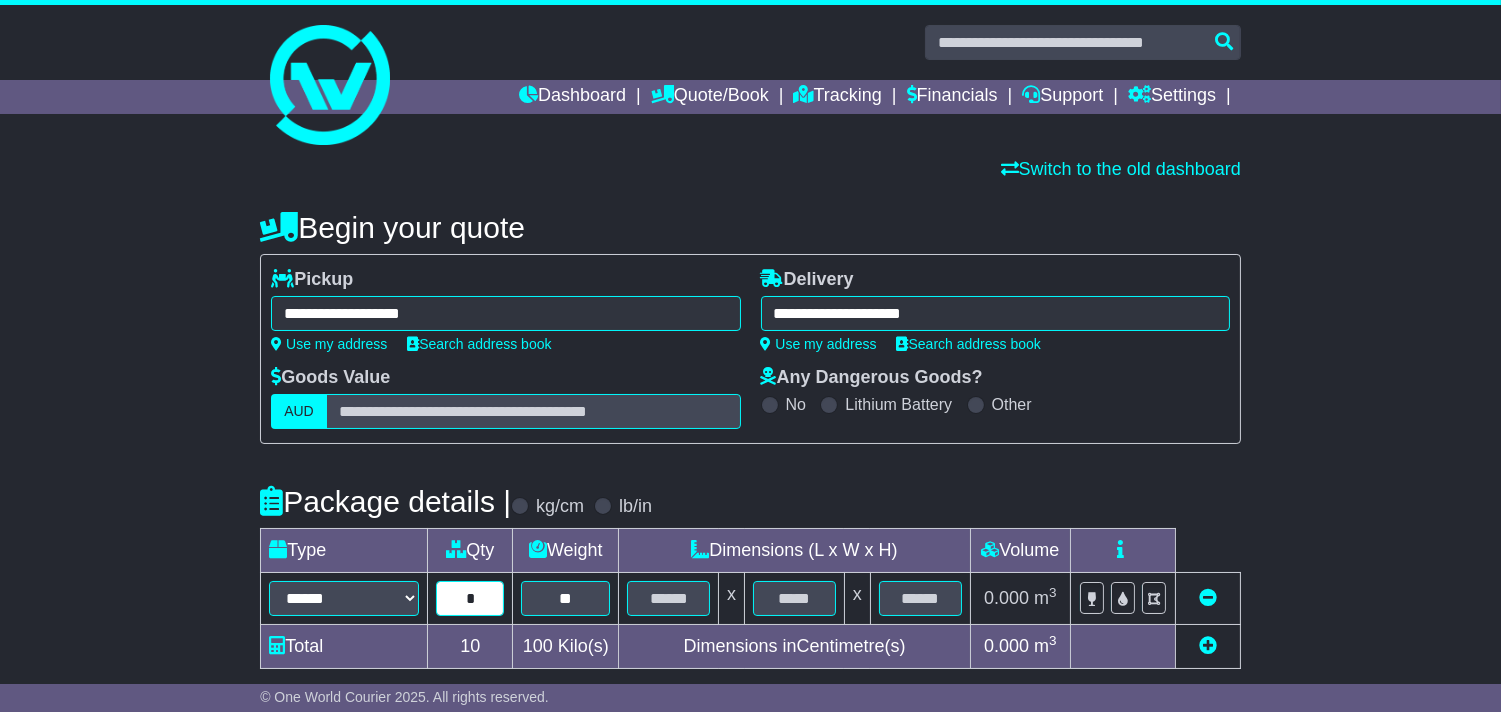 type on "*" 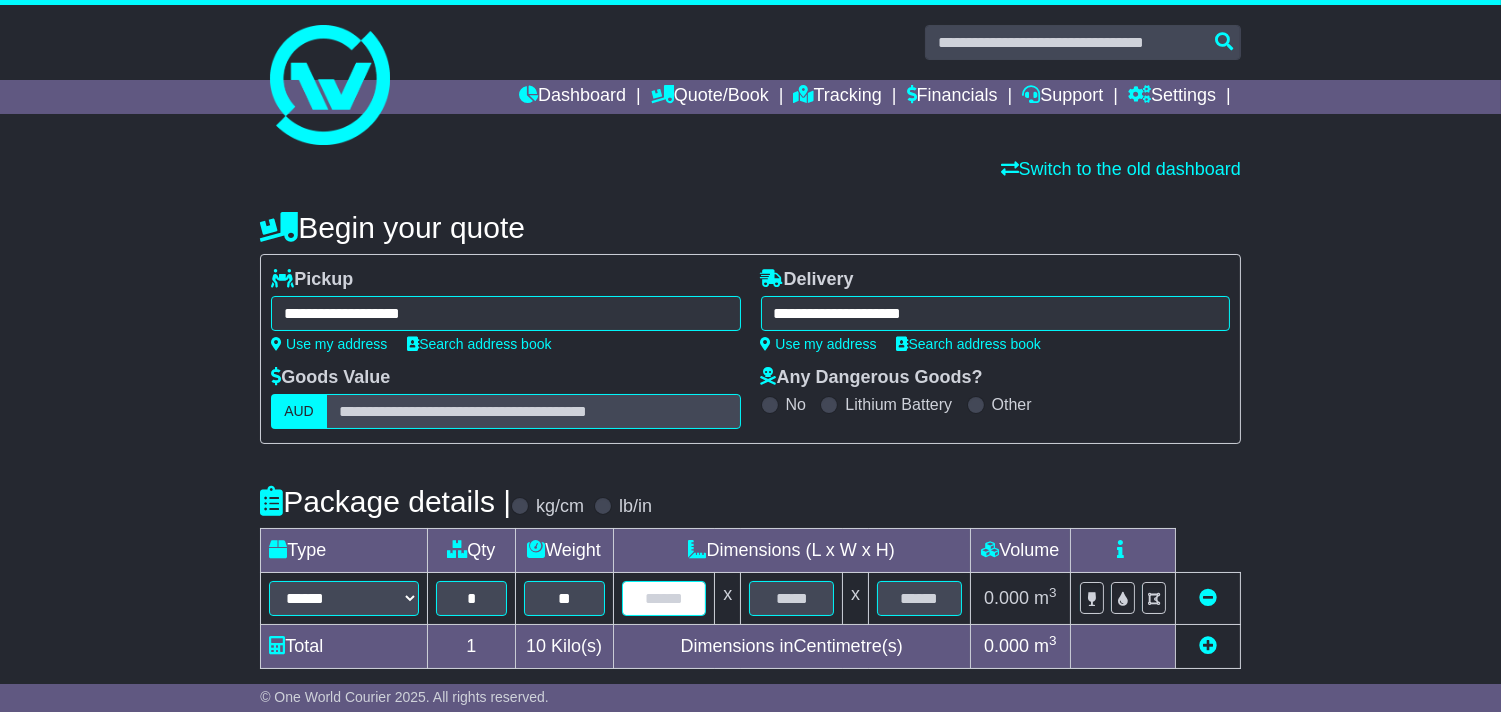 click at bounding box center (664, 598) 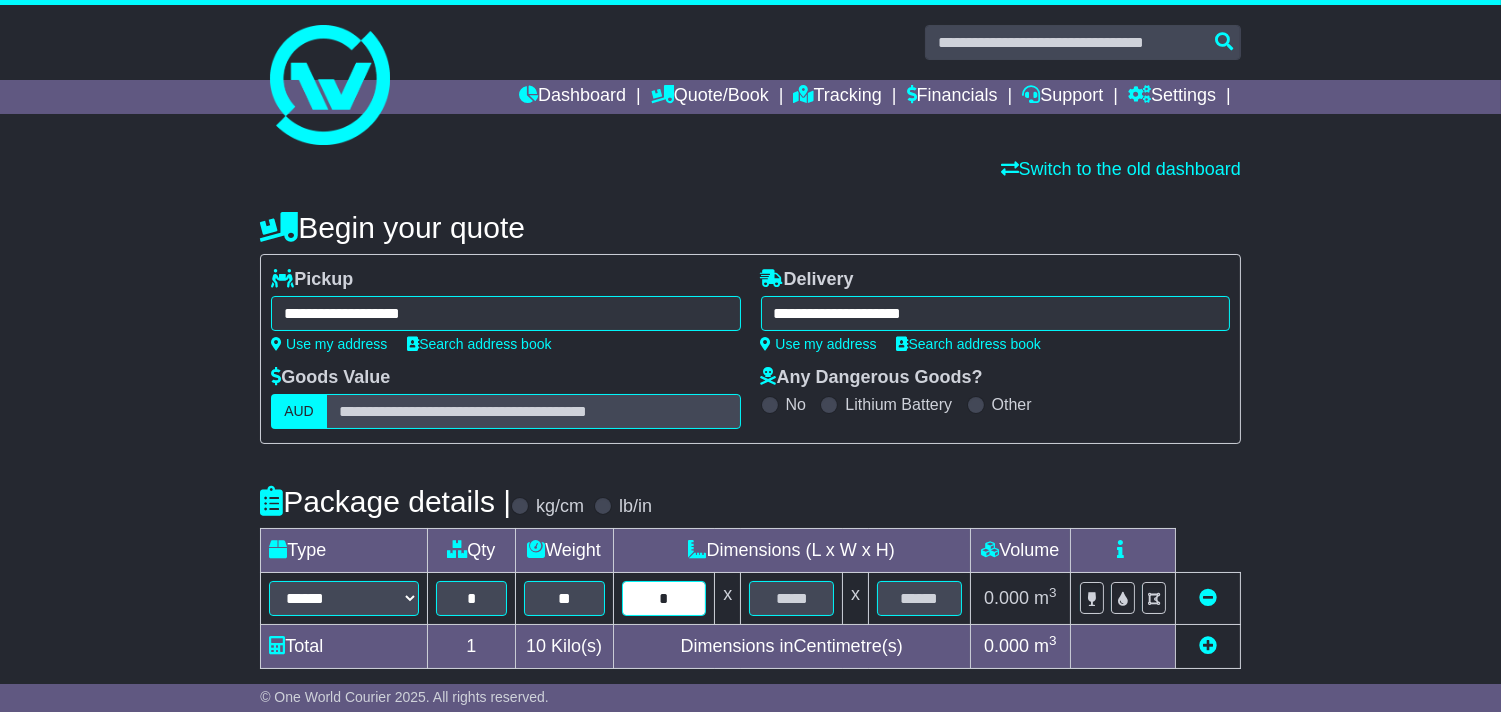 click on "*" at bounding box center [664, 598] 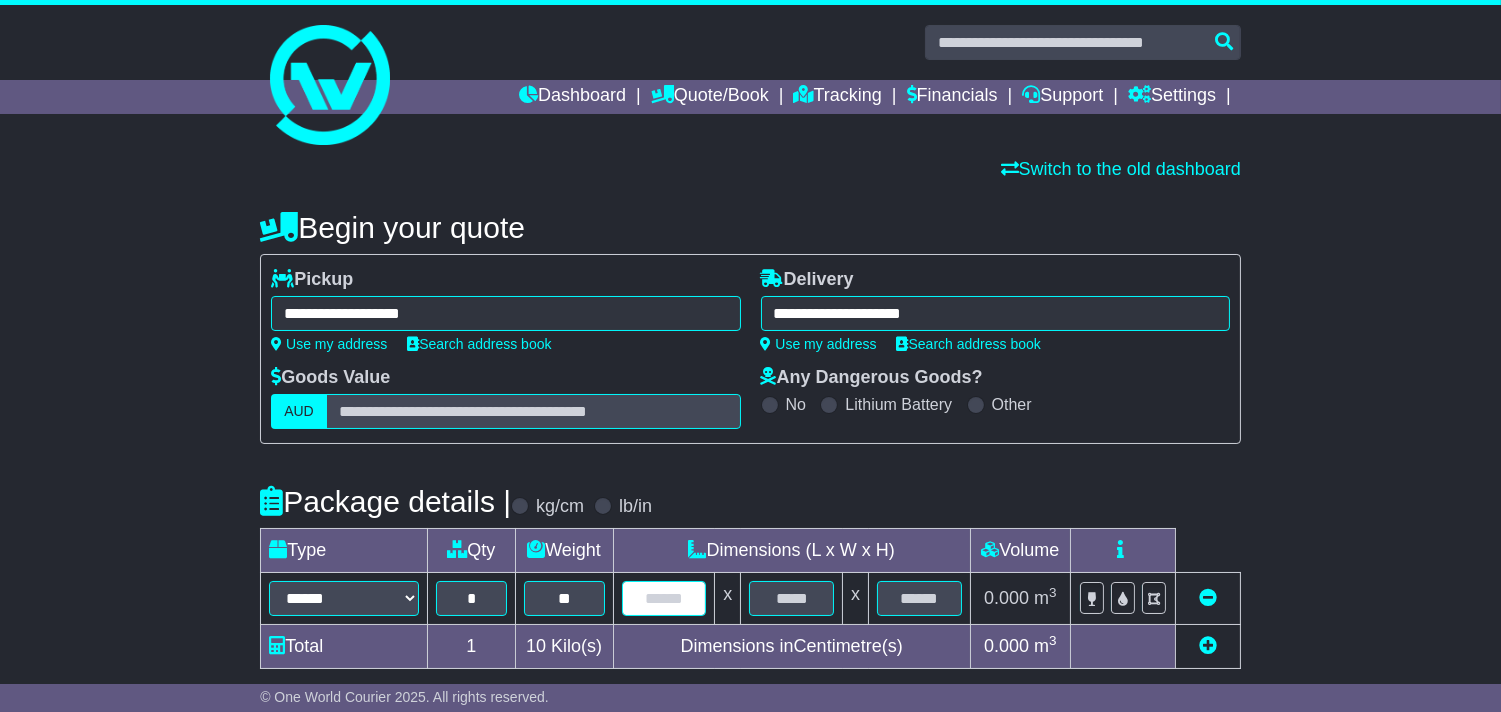 click at bounding box center (664, 598) 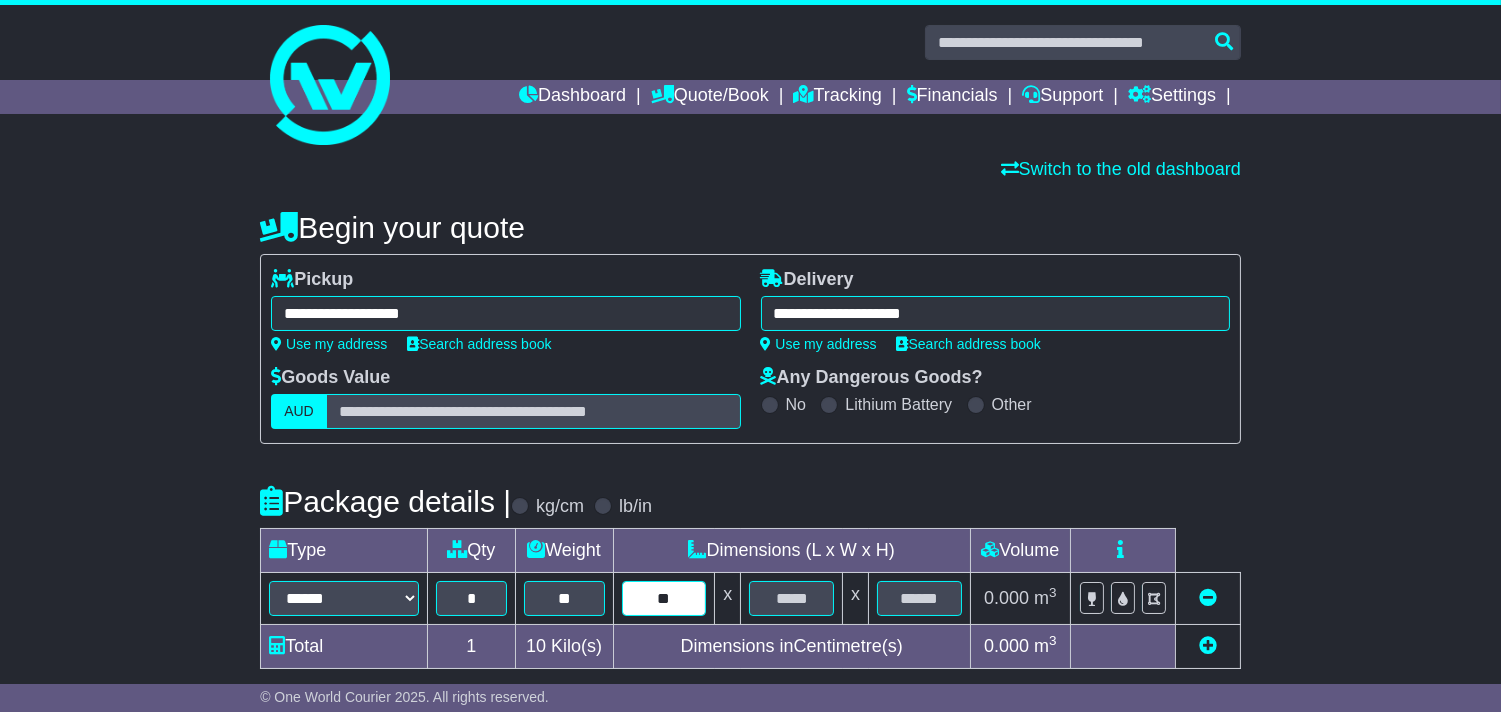 type on "**" 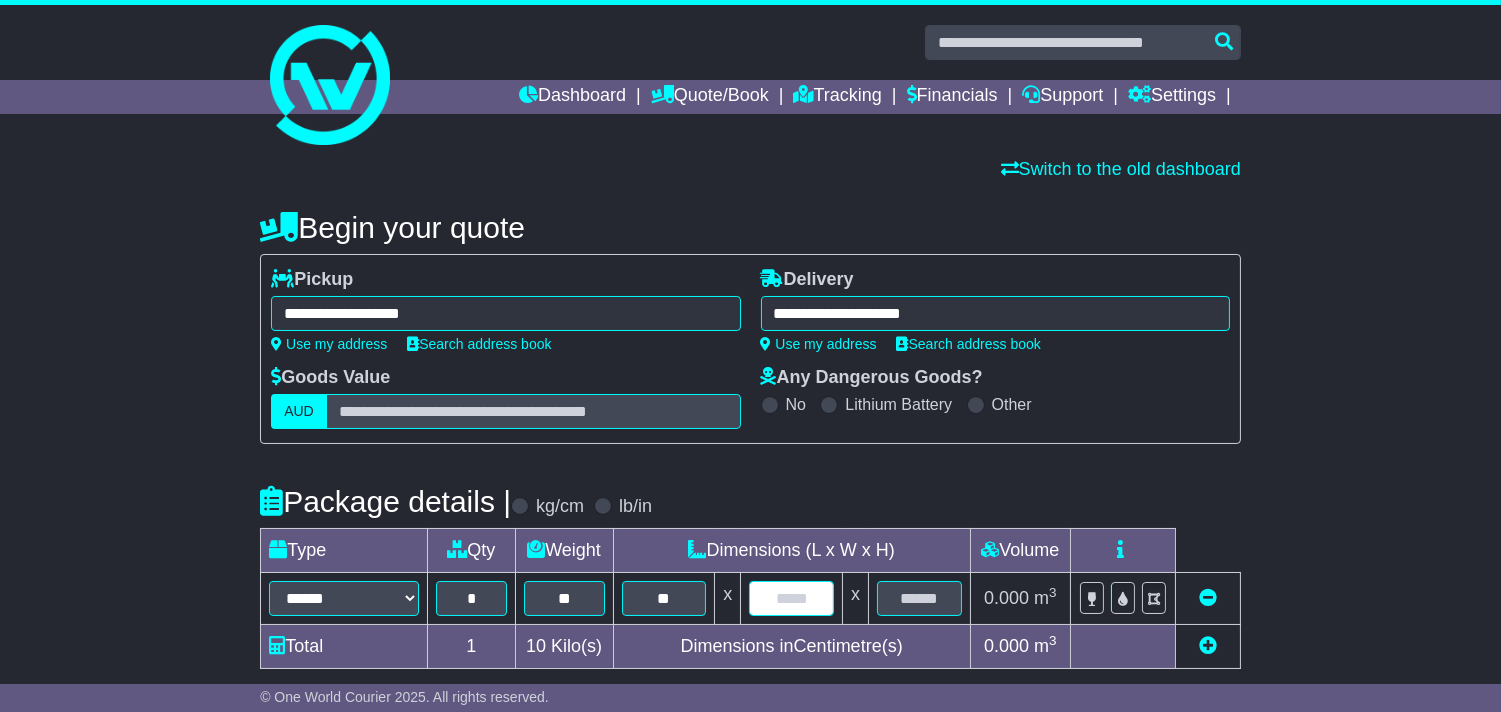 click at bounding box center (791, 598) 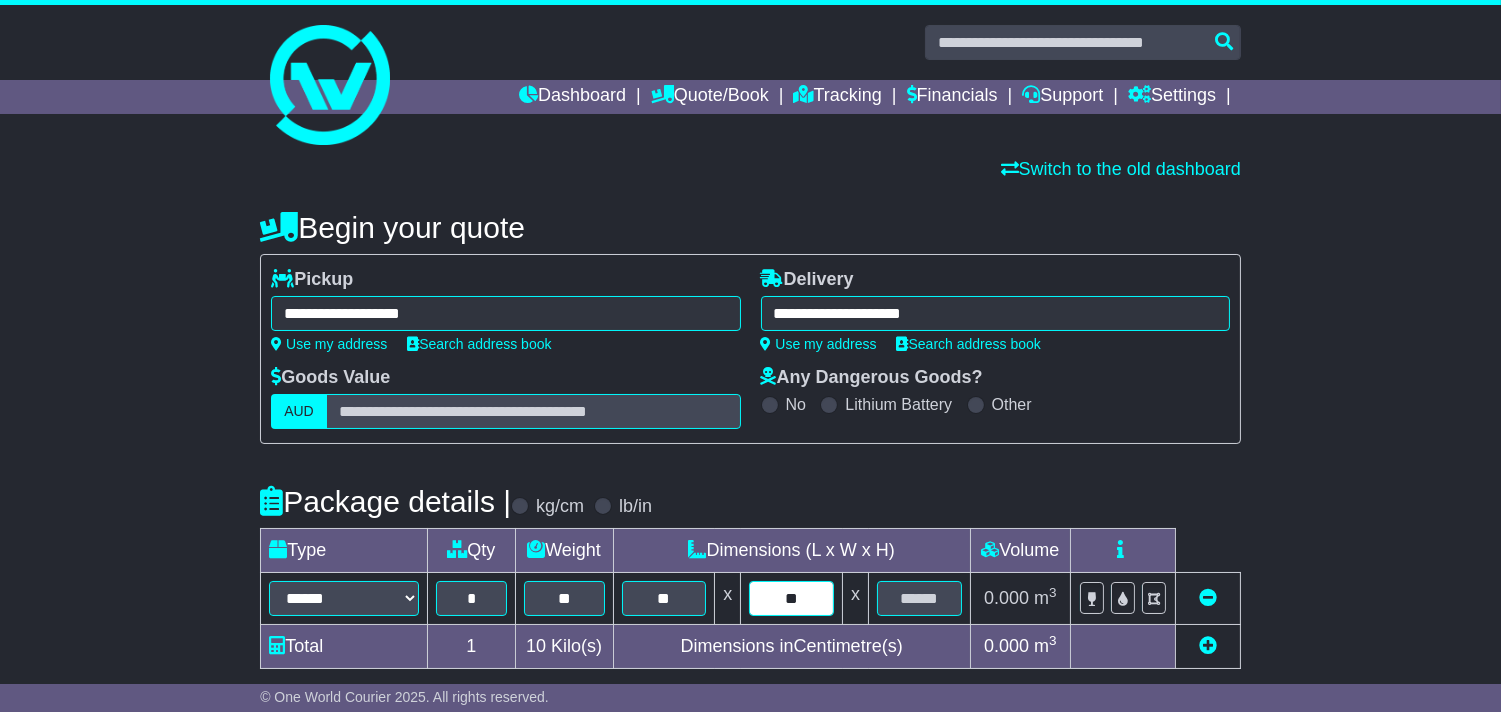 type on "**" 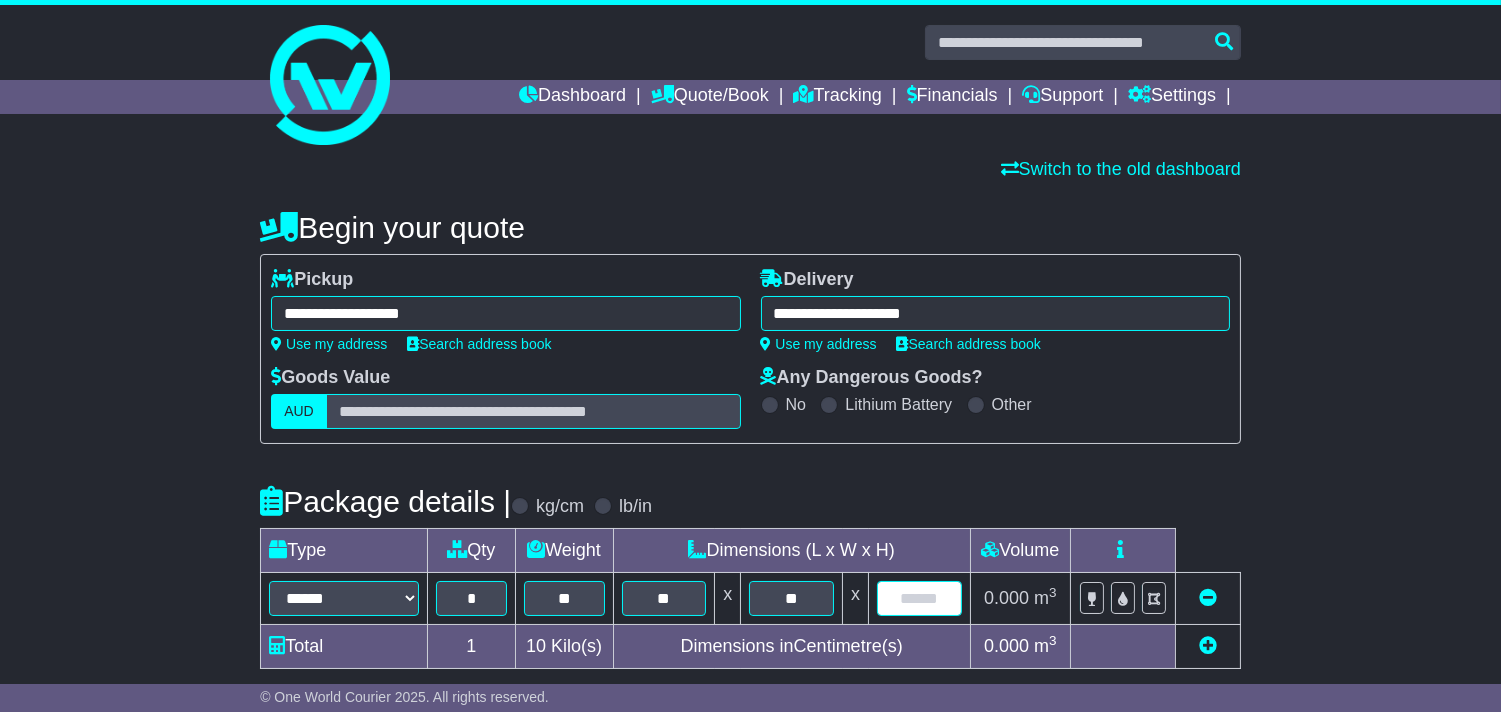 click at bounding box center (919, 598) 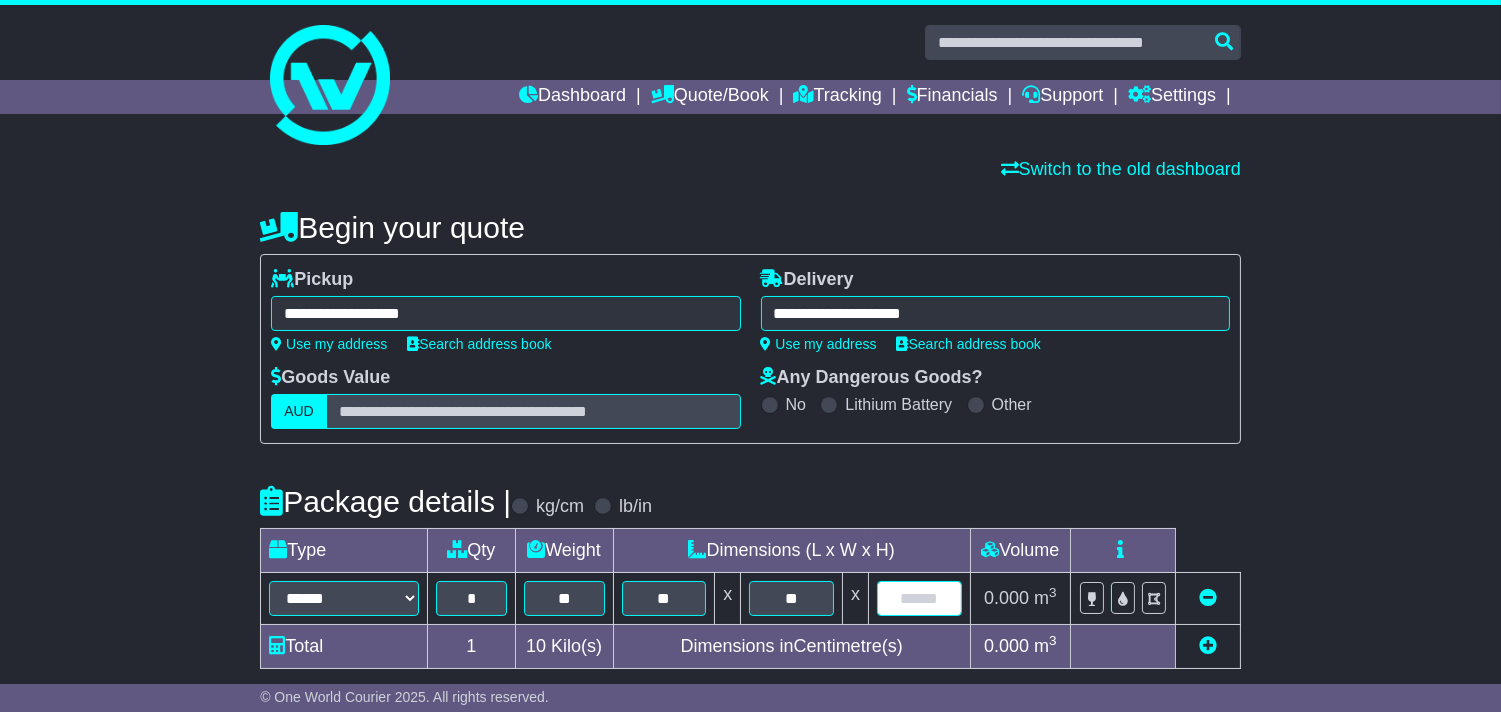 type on "*" 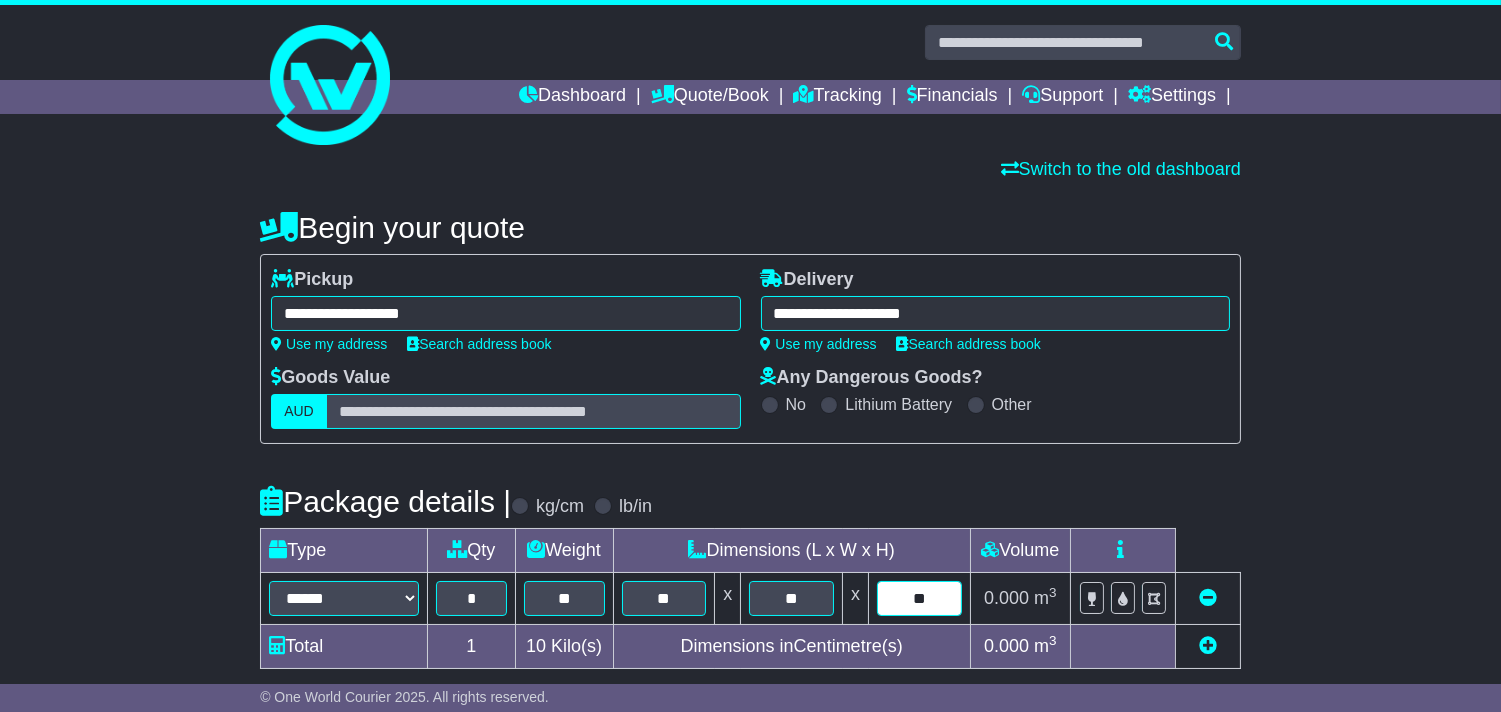 drag, startPoint x: 918, startPoint y: 597, endPoint x: 941, endPoint y: 597, distance: 23 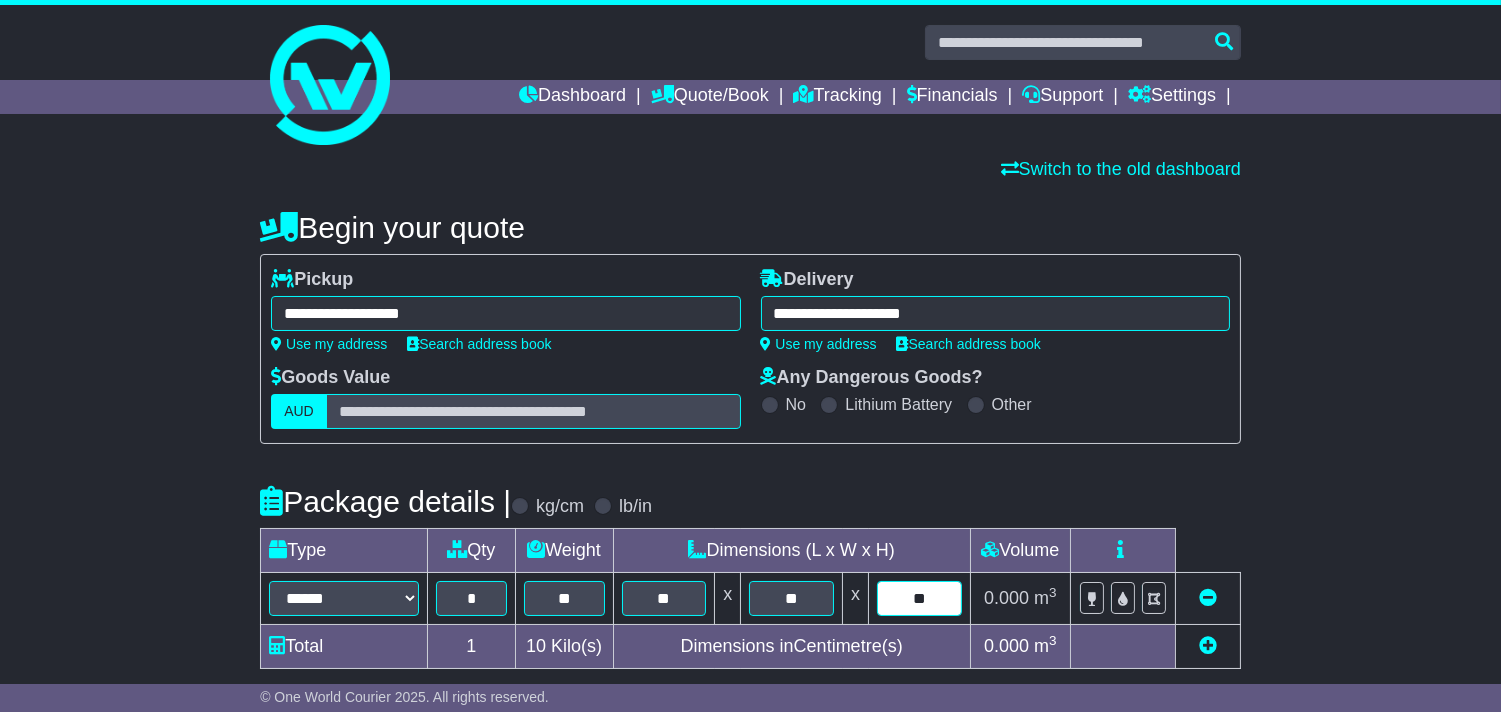 click on "**" at bounding box center (919, 598) 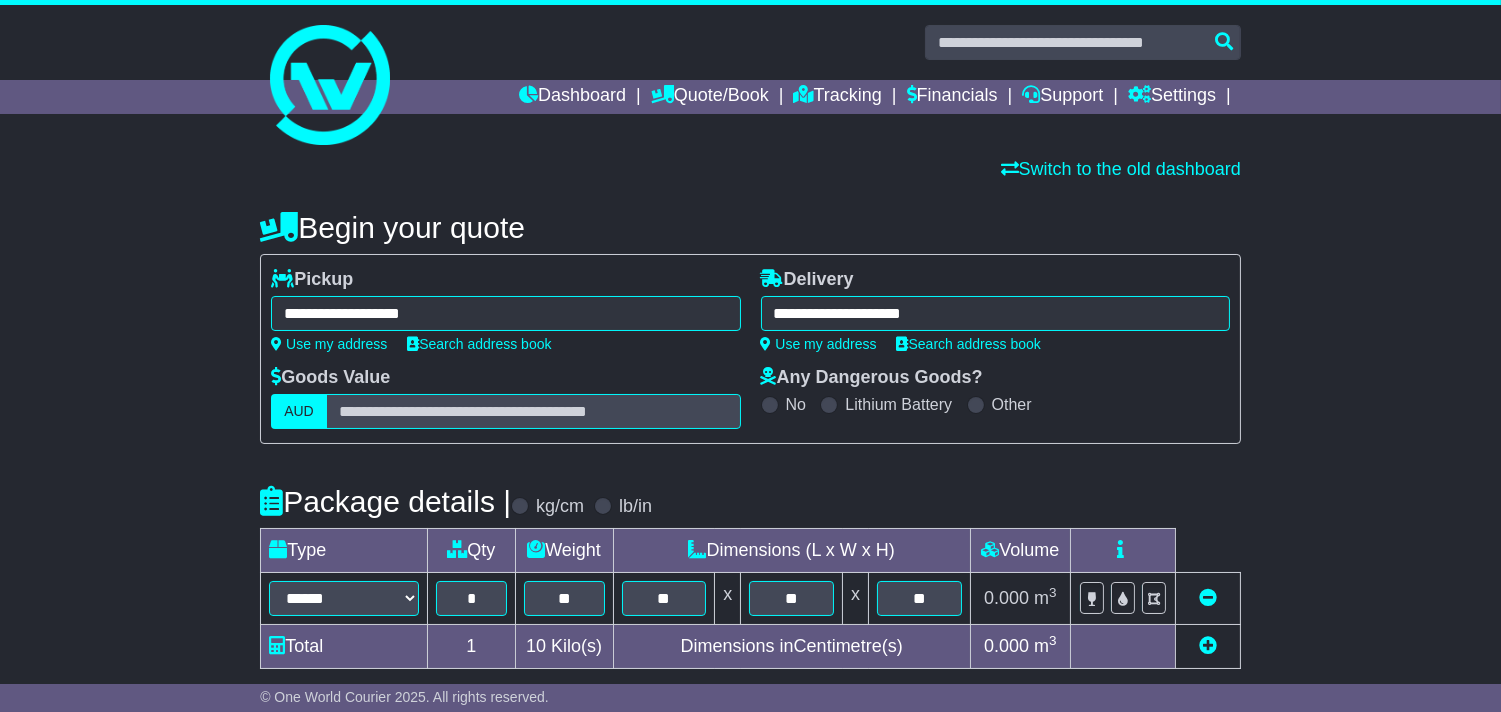 click on "**********" at bounding box center (750, 604) 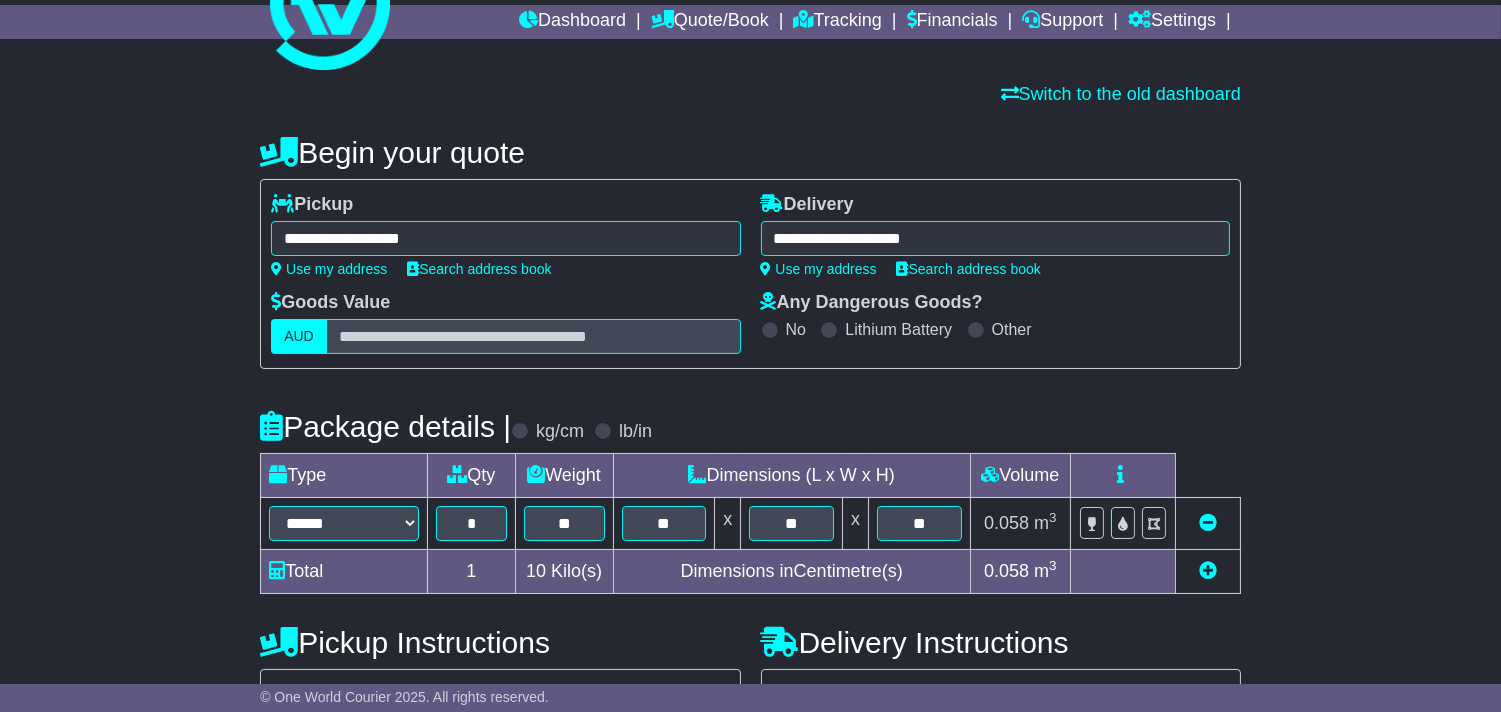 scroll, scrollTop: 111, scrollLeft: 0, axis: vertical 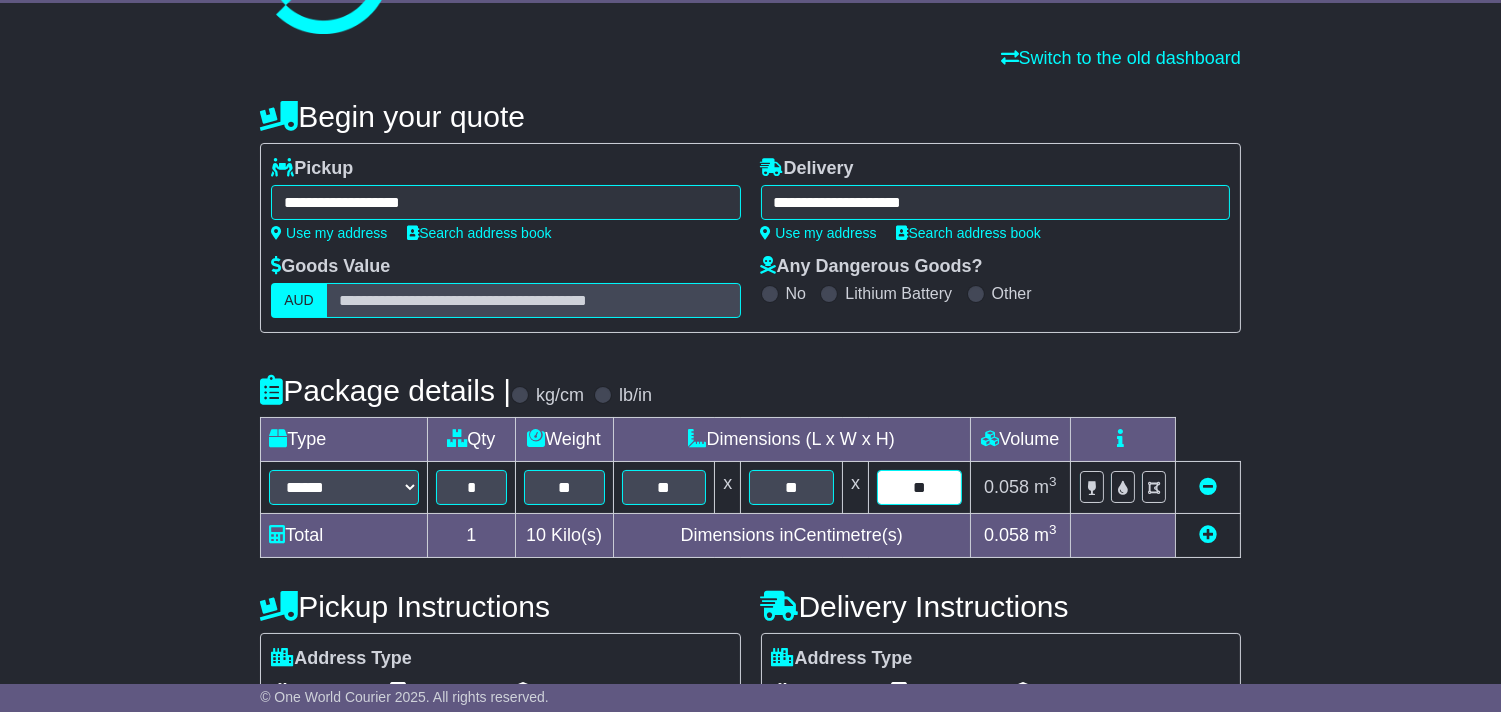 drag, startPoint x: 914, startPoint y: 496, endPoint x: 927, endPoint y: 495, distance: 13.038404 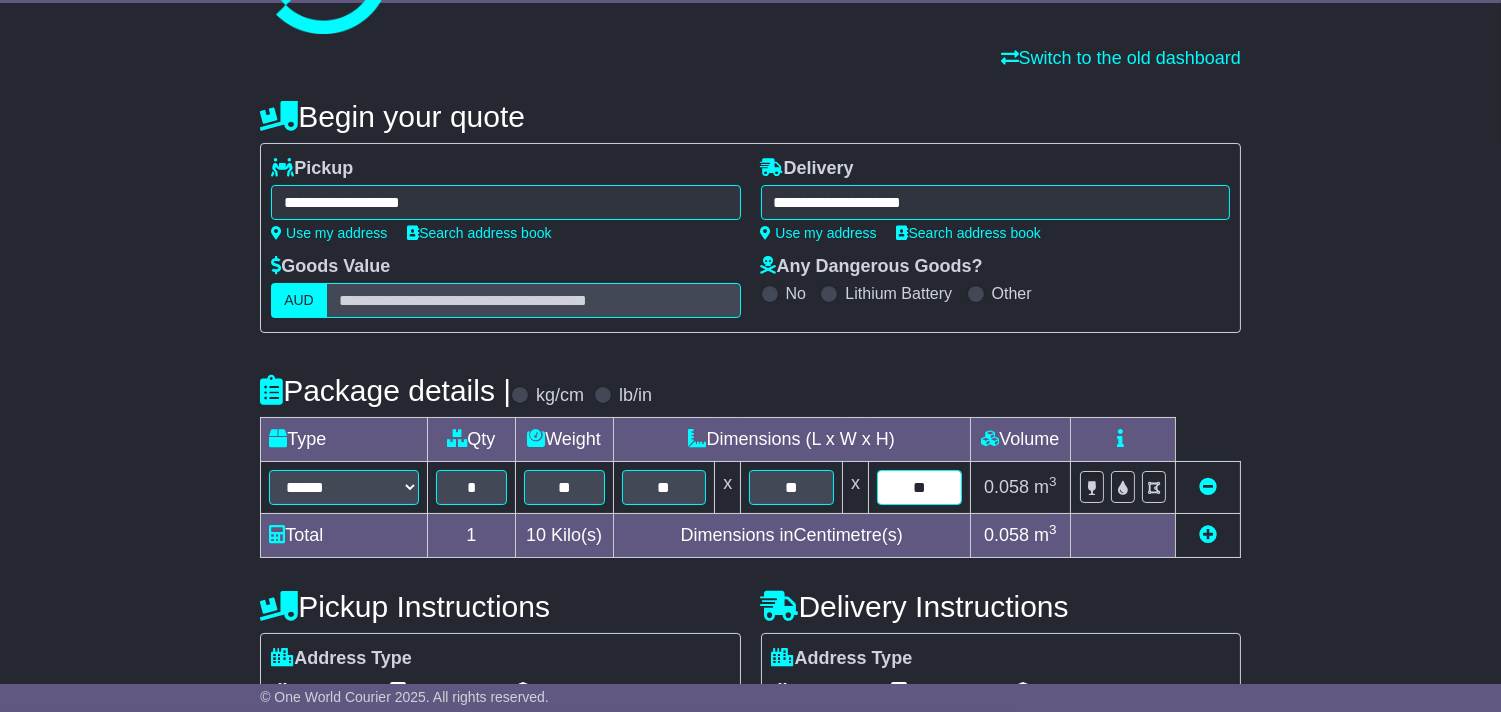 type on "**" 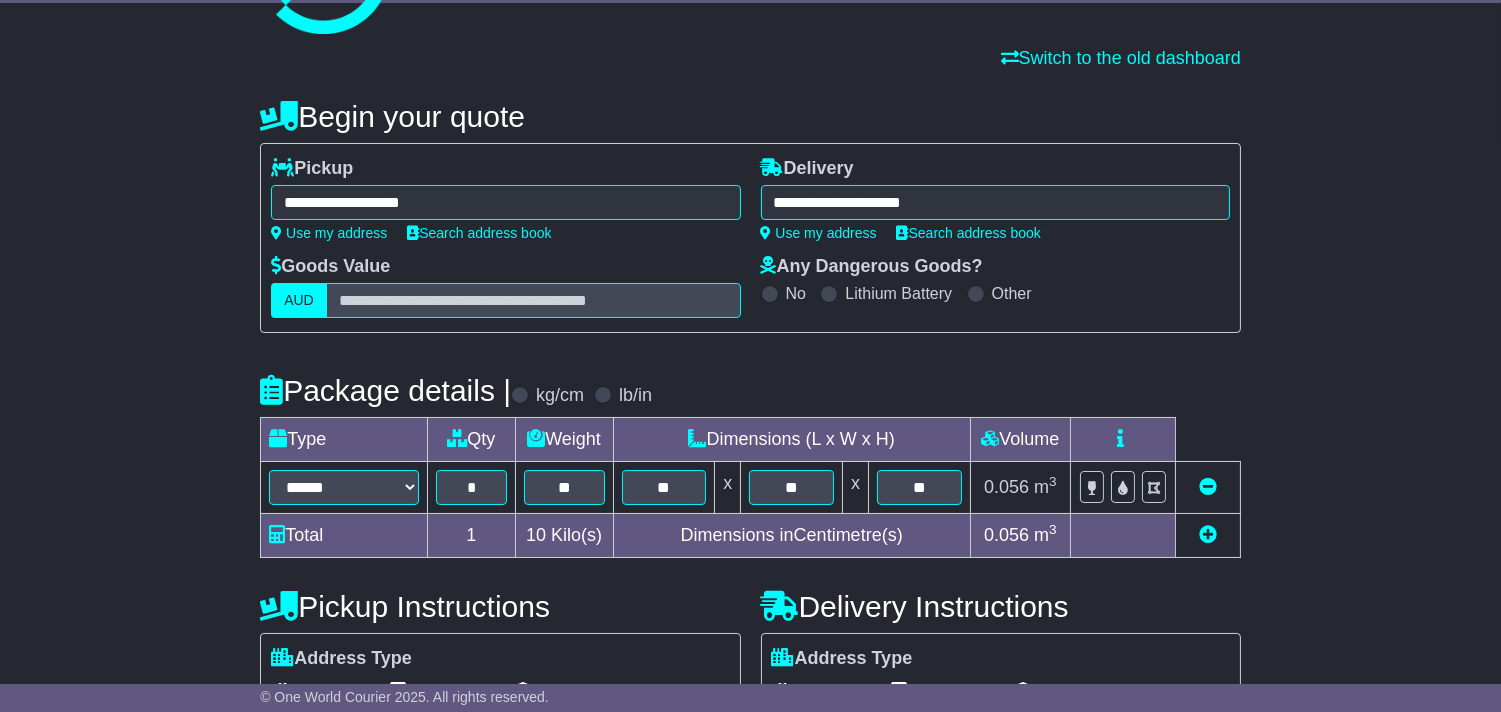 click on "Package details |
kg/cm
lb/in" at bounding box center (750, 390) 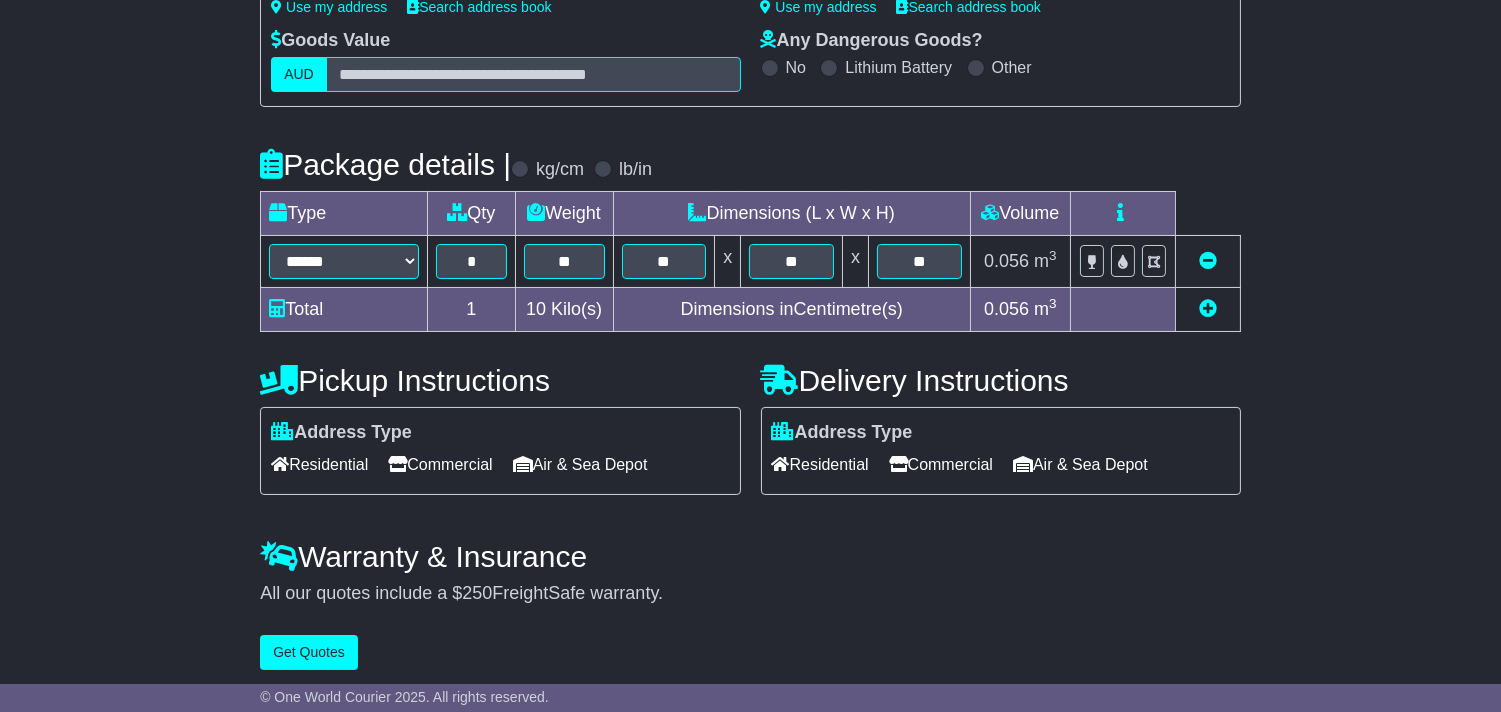 scroll, scrollTop: 350, scrollLeft: 0, axis: vertical 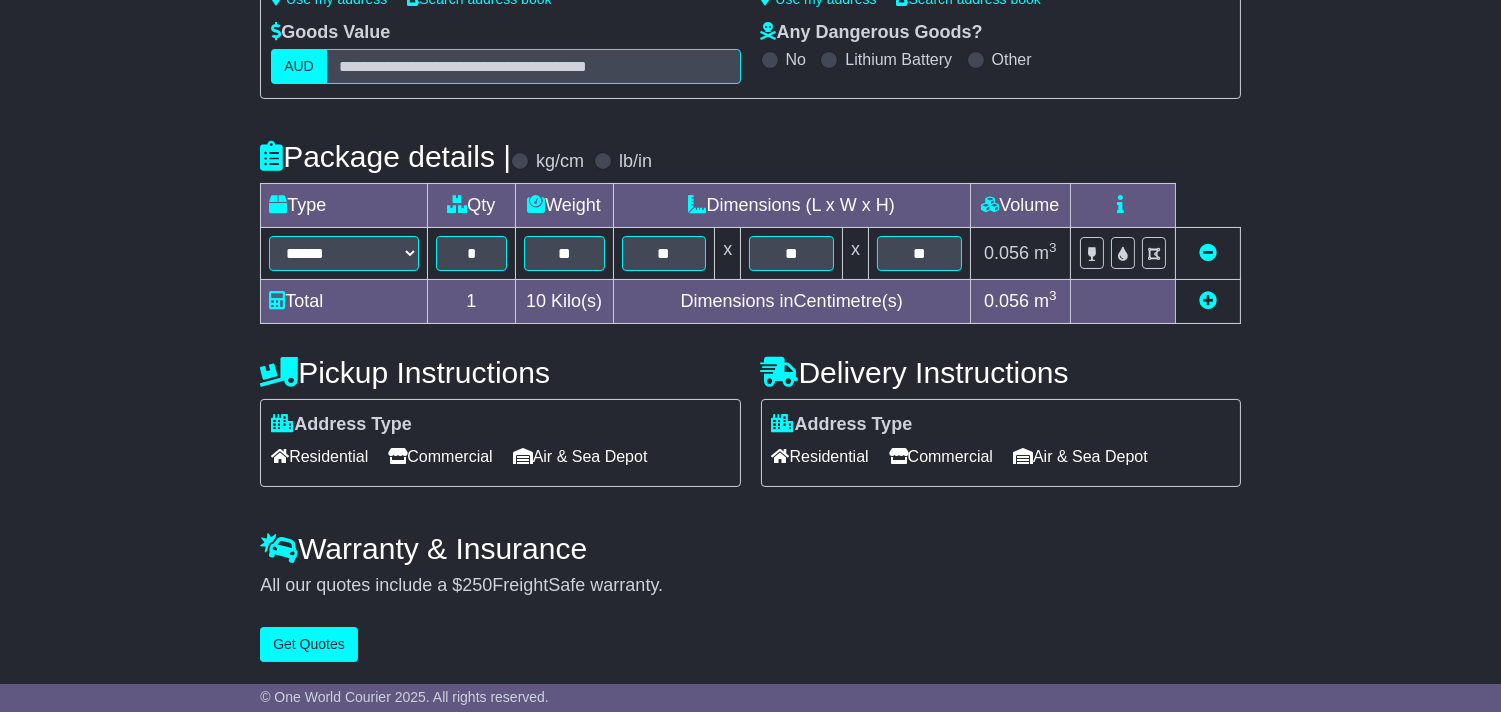 drag, startPoint x: 865, startPoint y: 455, endPoint x: 850, endPoint y: 457, distance: 15.132746 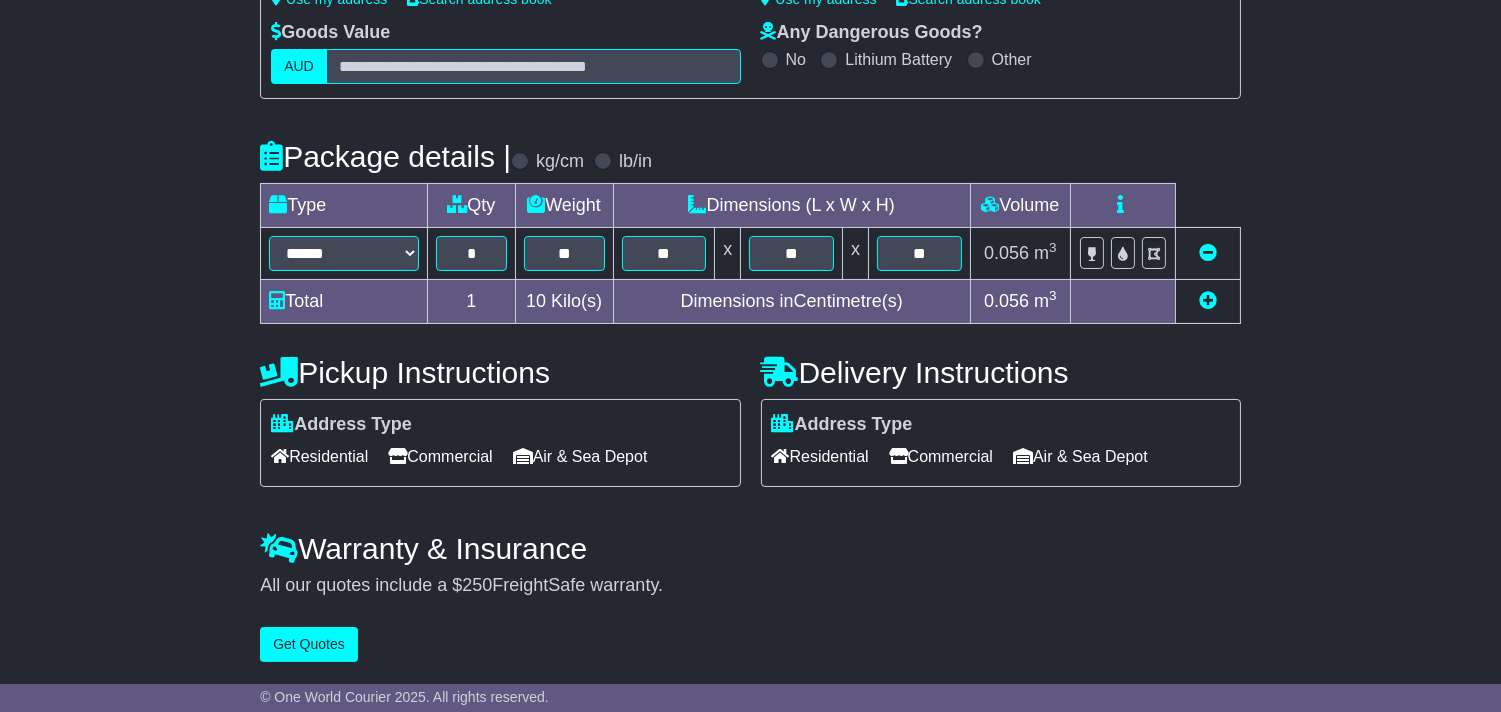 click on "Commercial" at bounding box center [440, 456] 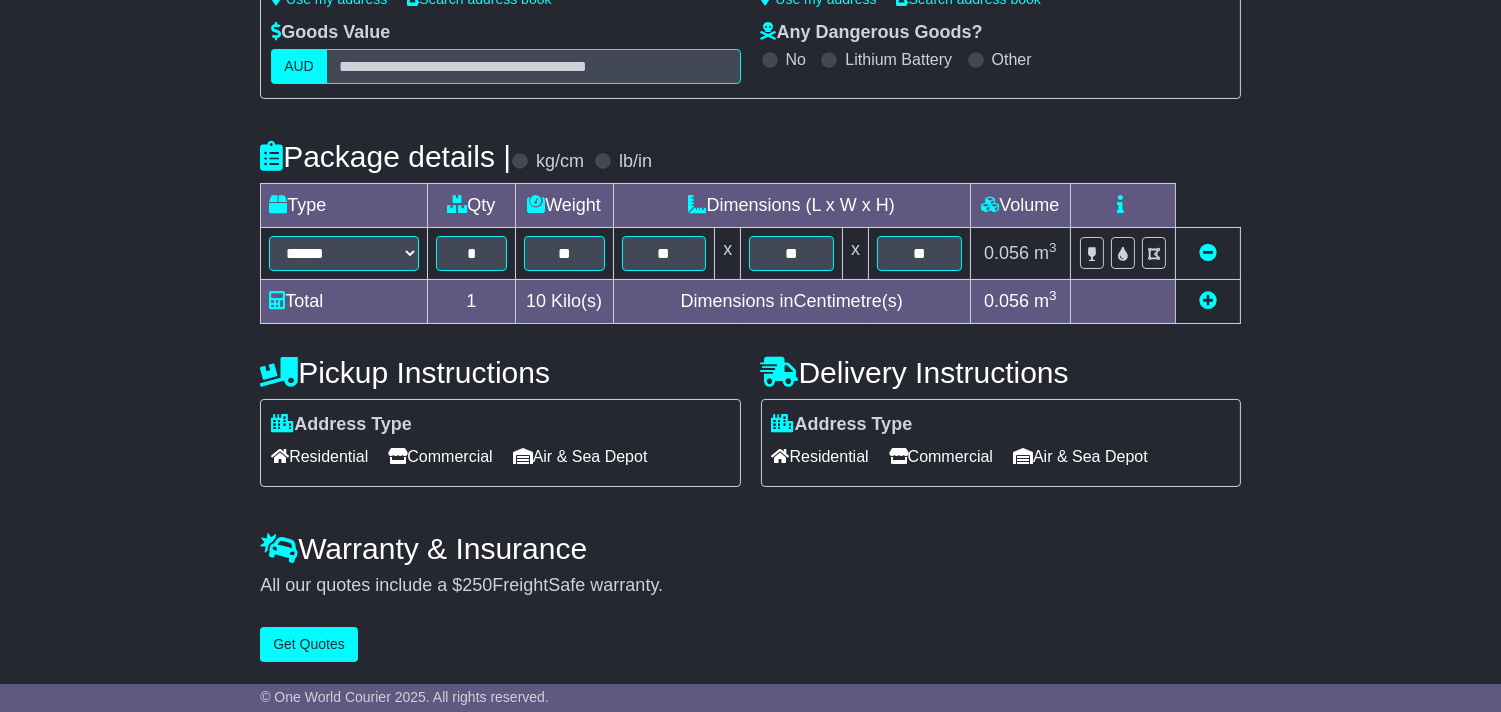click on "Residential" at bounding box center [820, 456] 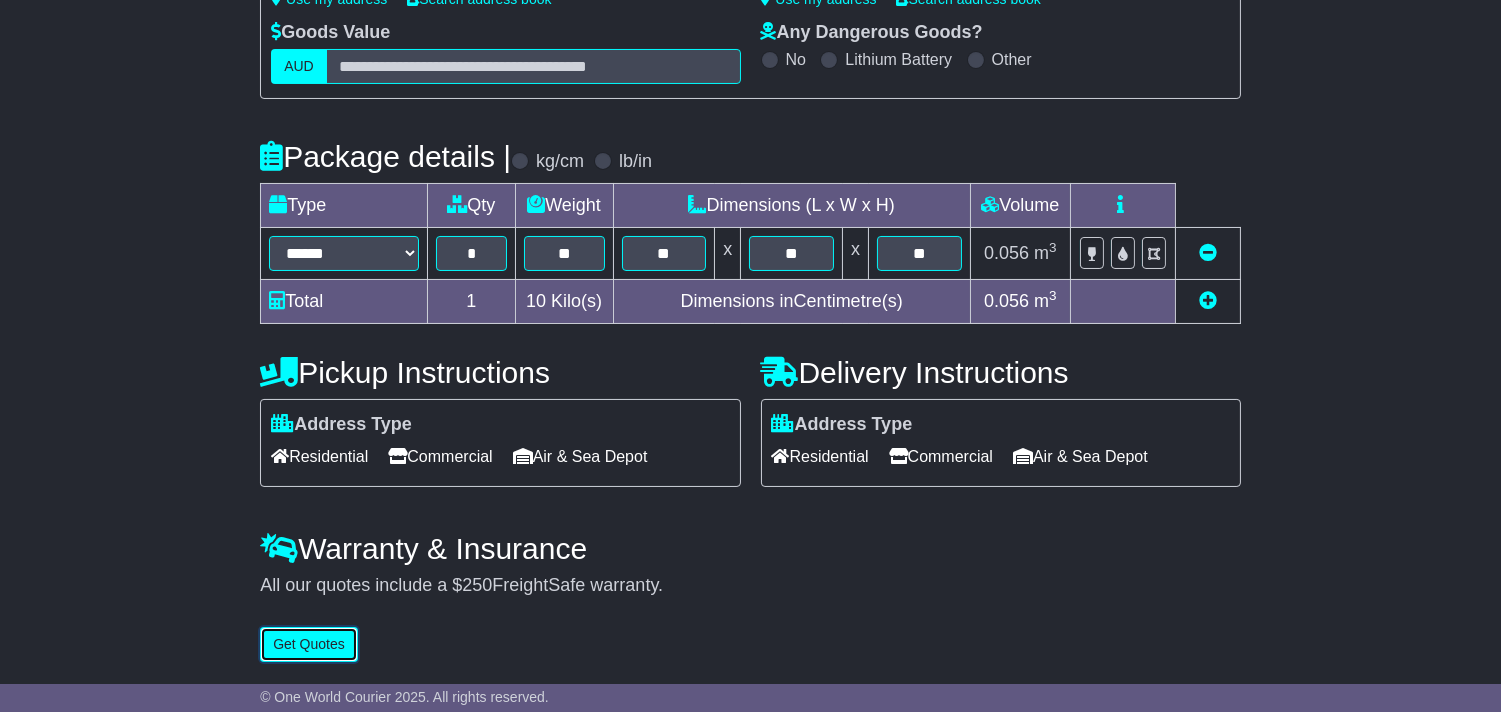 click on "Get Quotes" at bounding box center [309, 644] 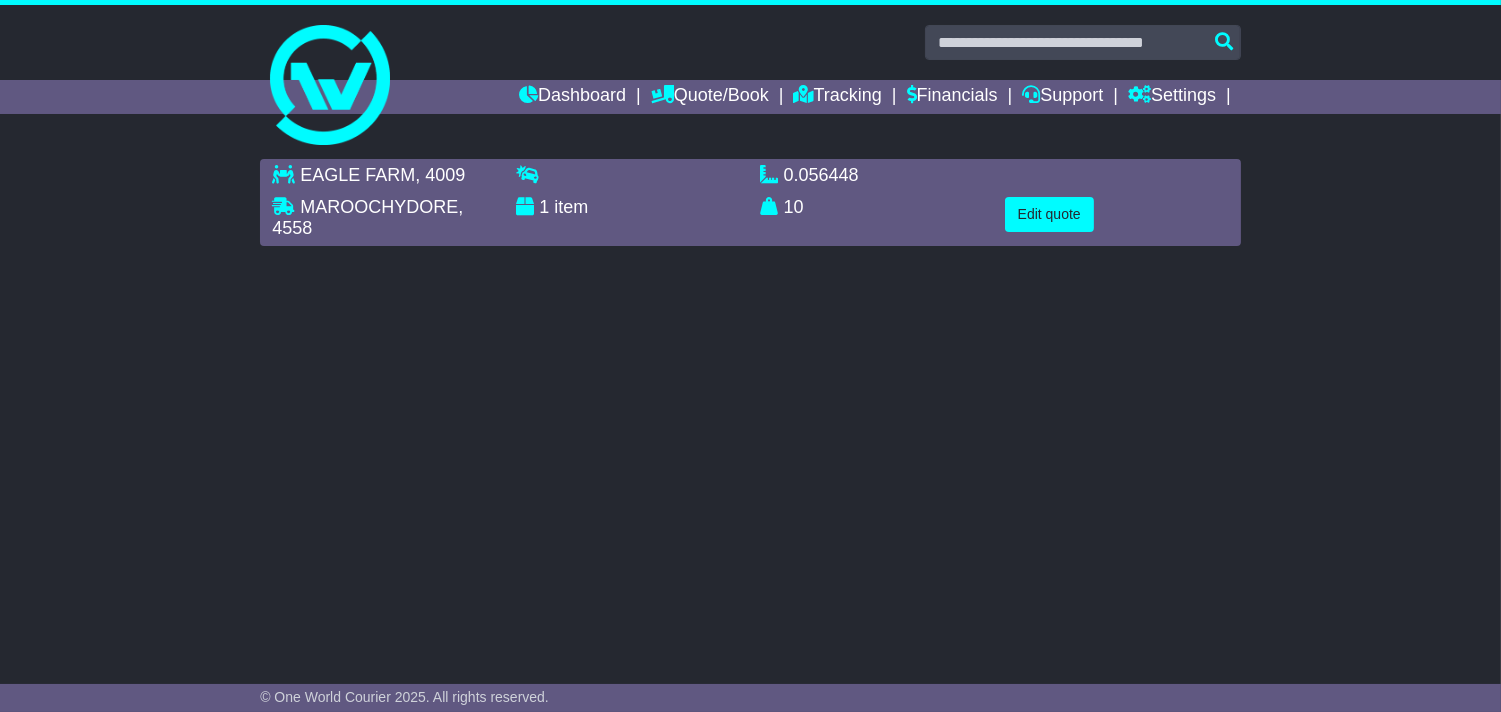 scroll, scrollTop: 0, scrollLeft: 0, axis: both 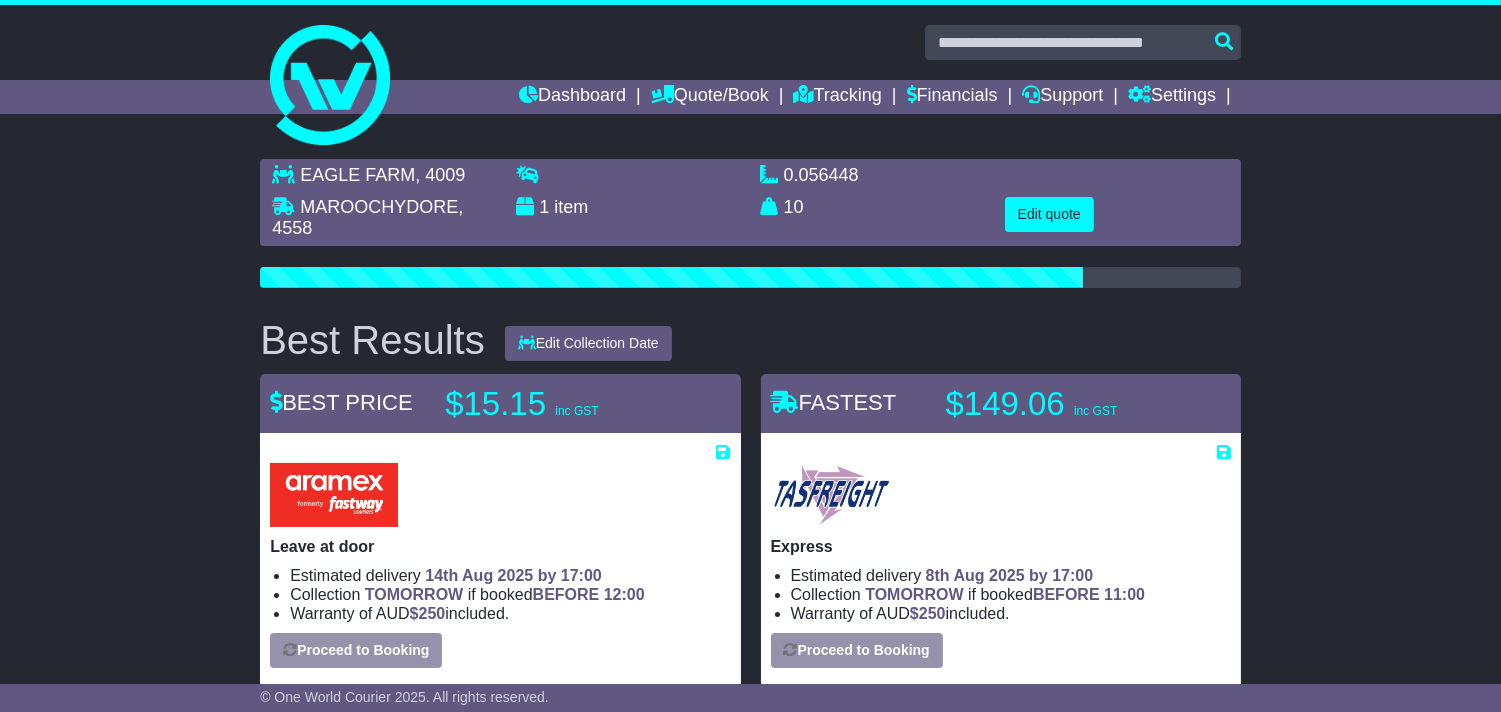 click on "[CITY] [POSTAL_CODE]
[CITY] , [POSTAL_CODE]
1   item
0.056448
m 3
in 3
10  kg(s)  lb(s)" at bounding box center [750, 1393] 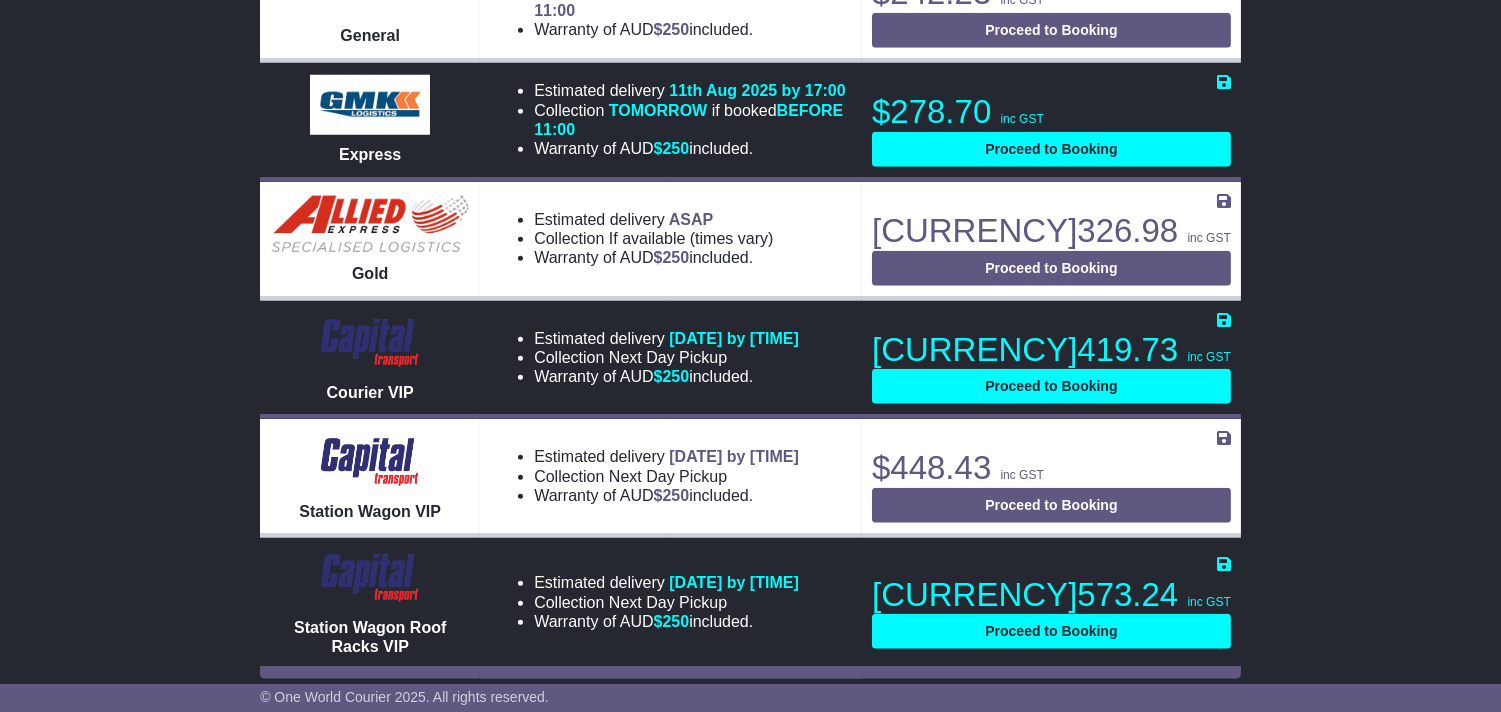 scroll, scrollTop: 3448, scrollLeft: 0, axis: vertical 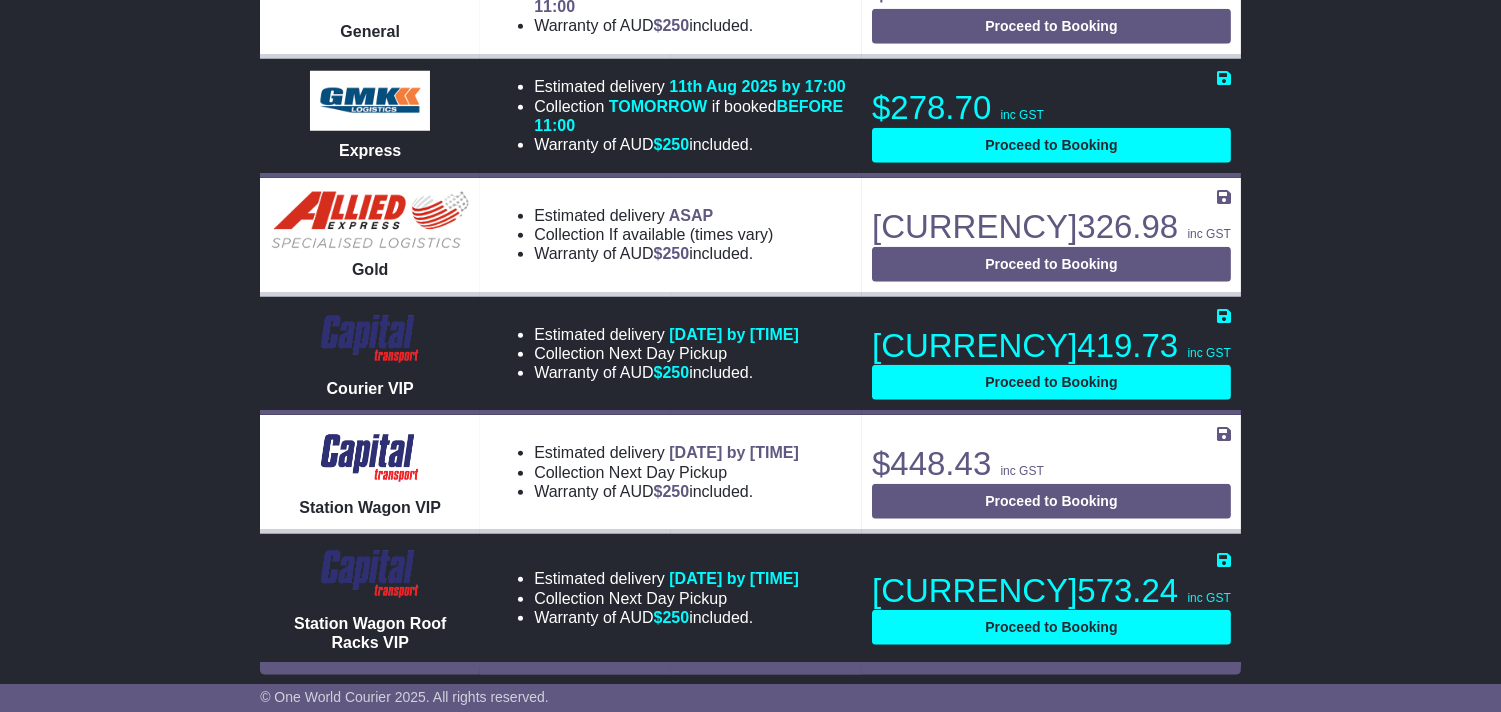 drag, startPoint x: 174, startPoint y: 406, endPoint x: 236, endPoint y: 290, distance: 131.52946 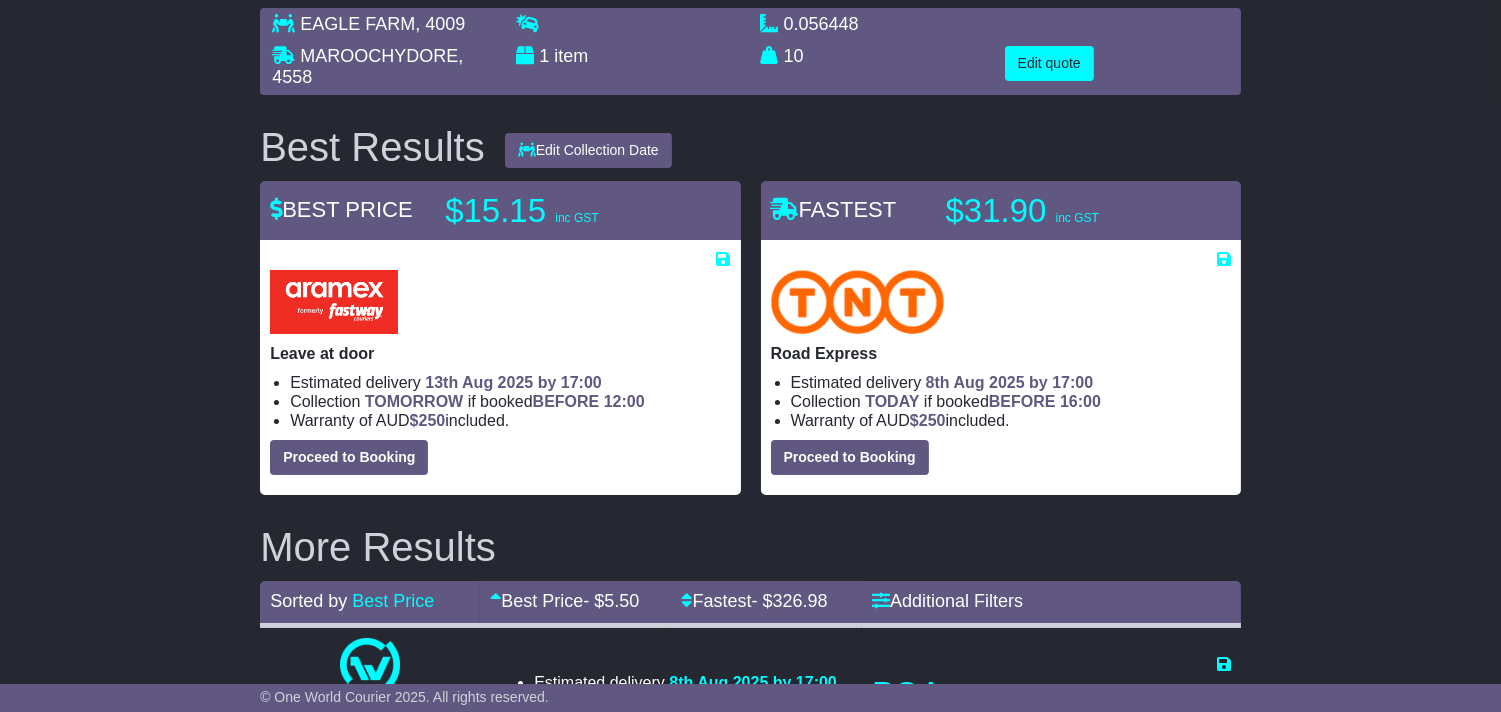 scroll, scrollTop: 0, scrollLeft: 0, axis: both 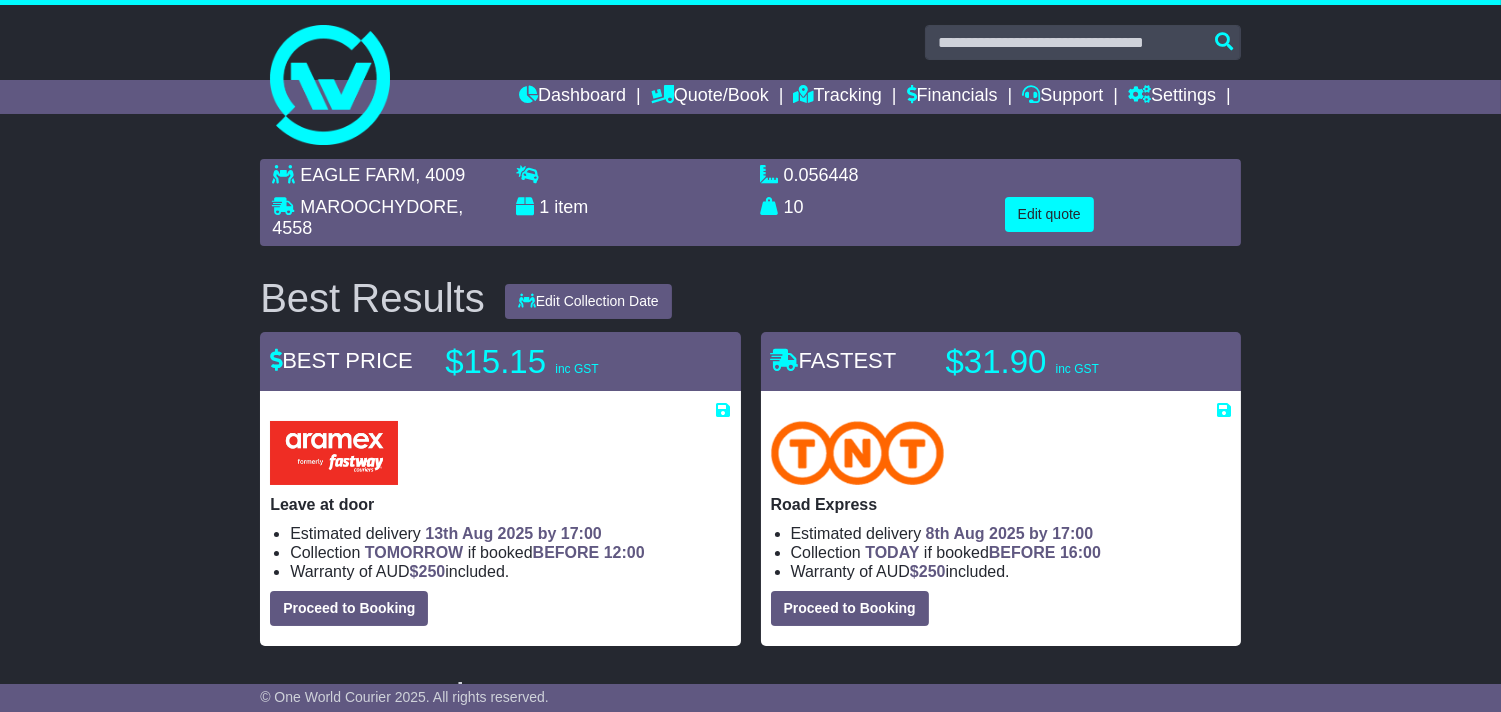 click on "MAROOCHYDORE" at bounding box center (379, 207) 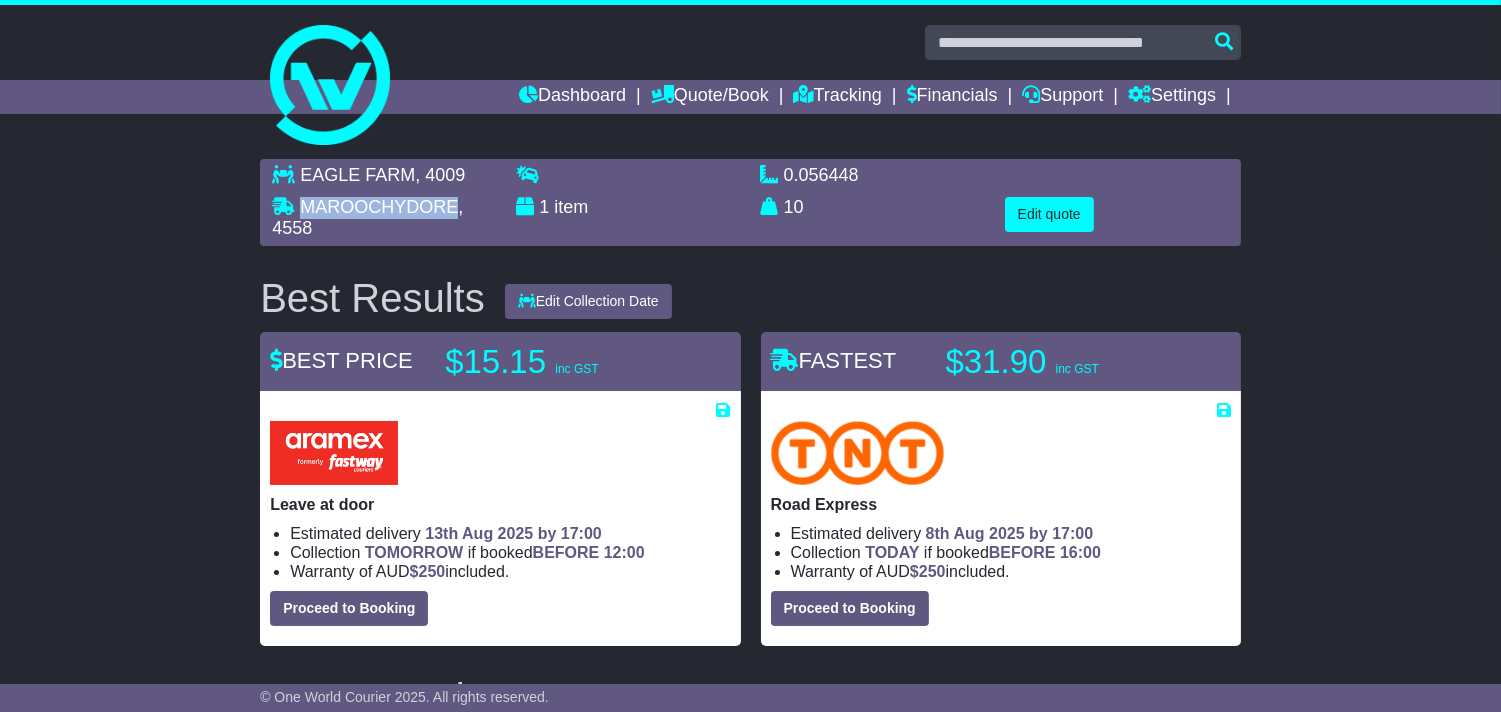 click on "MAROOCHYDORE" at bounding box center (379, 207) 